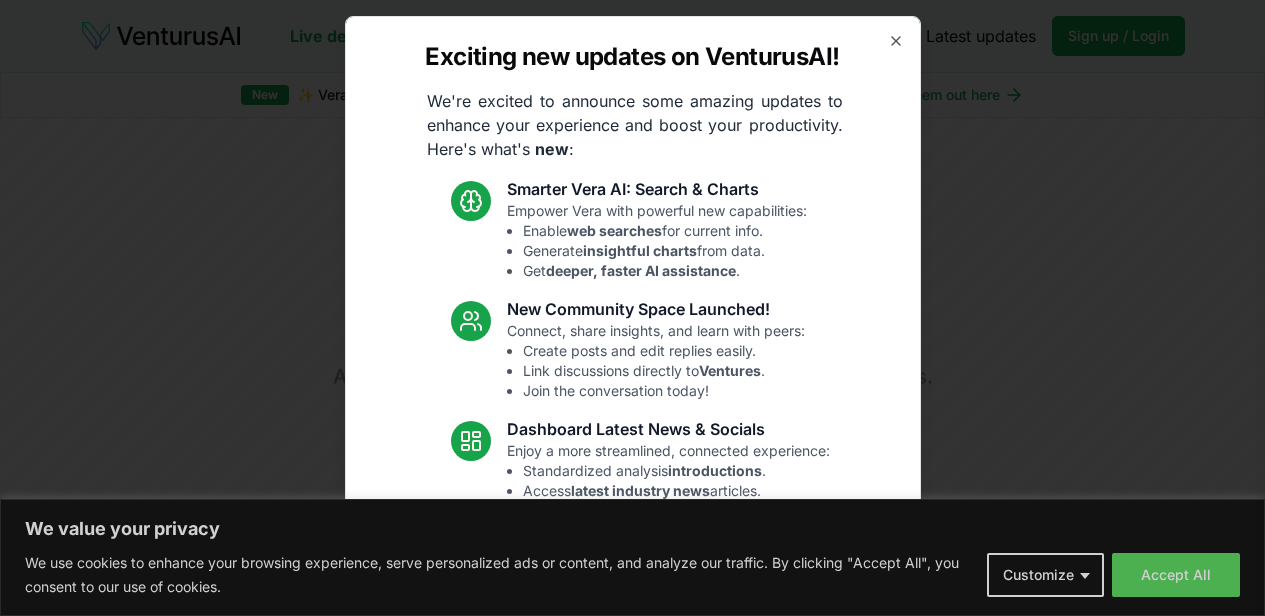 scroll, scrollTop: 0, scrollLeft: 0, axis: both 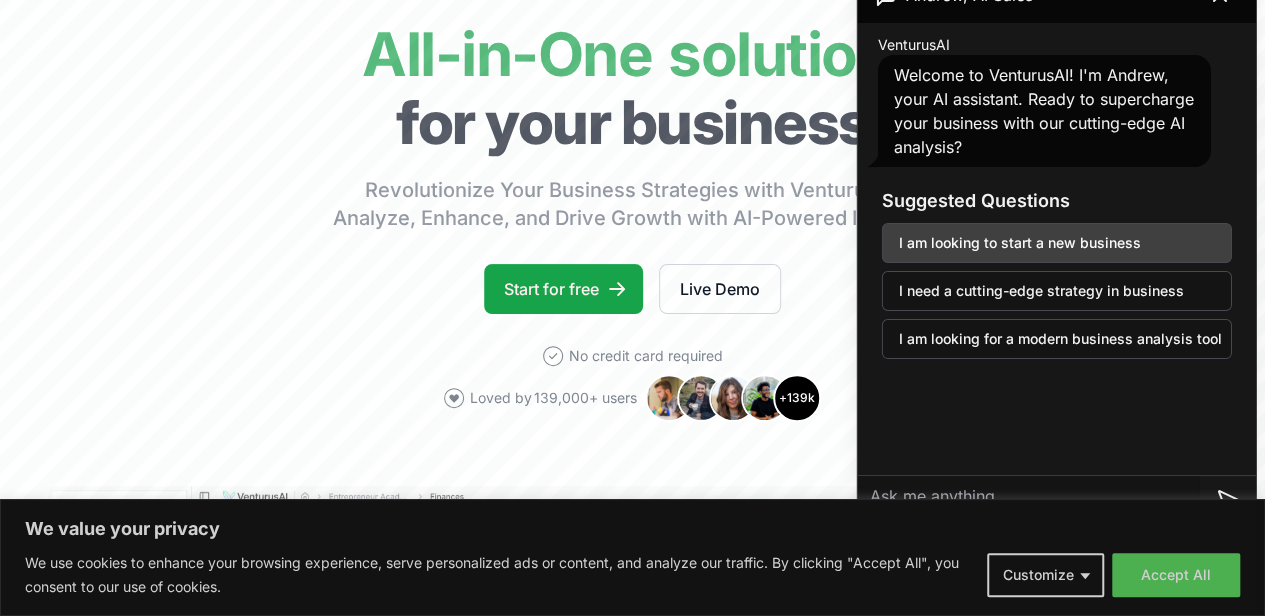 click on "I am looking to start a new business" at bounding box center [1057, 243] 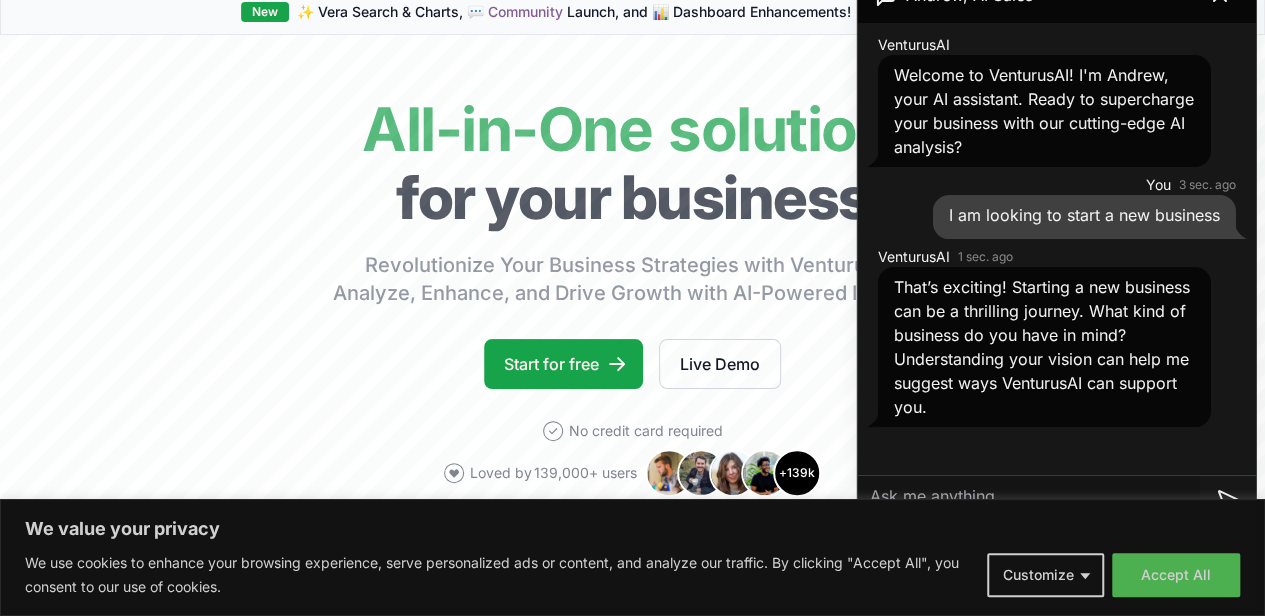 scroll, scrollTop: 0, scrollLeft: 0, axis: both 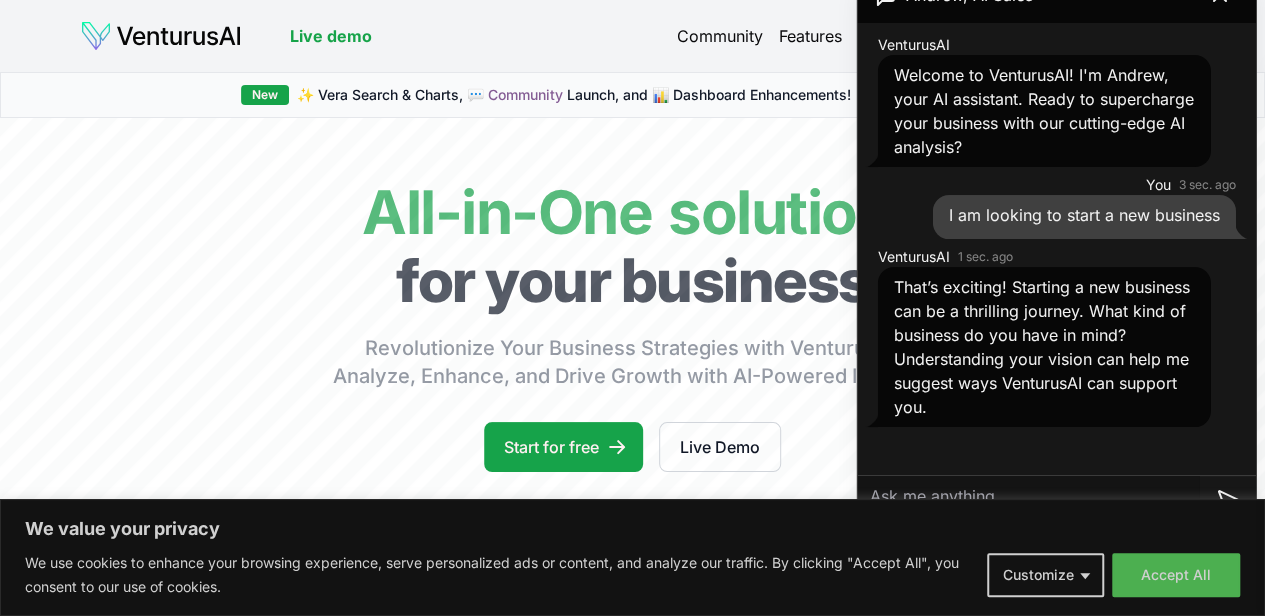 click at bounding box center (1029, 500) 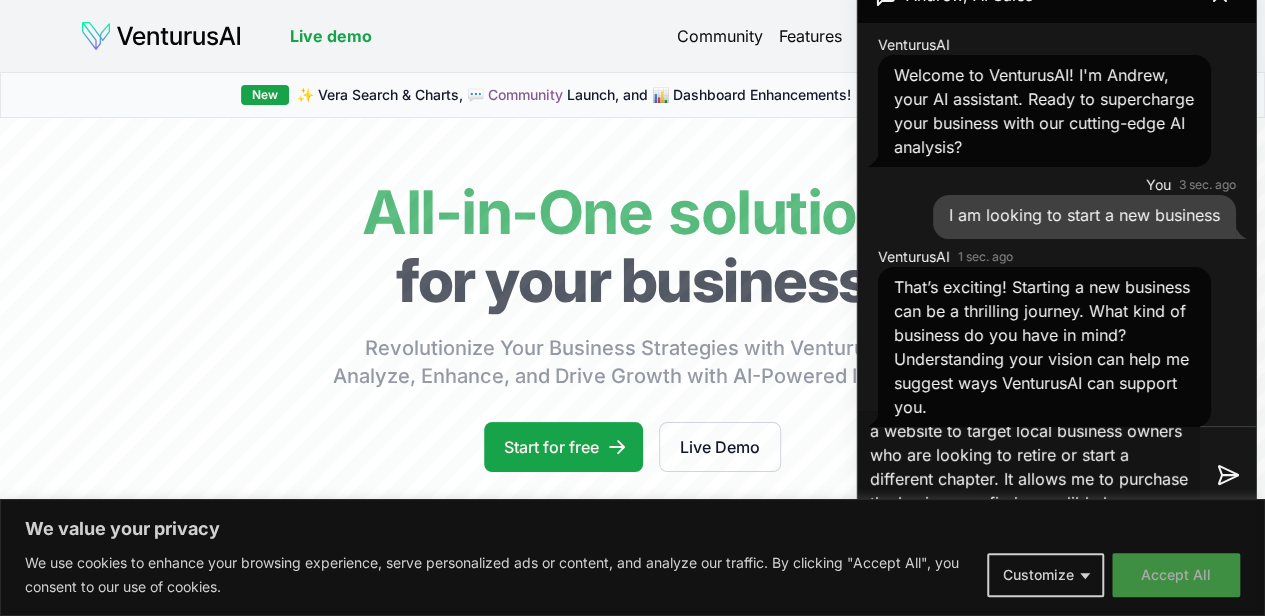 click on "Accept All" at bounding box center [1176, 575] 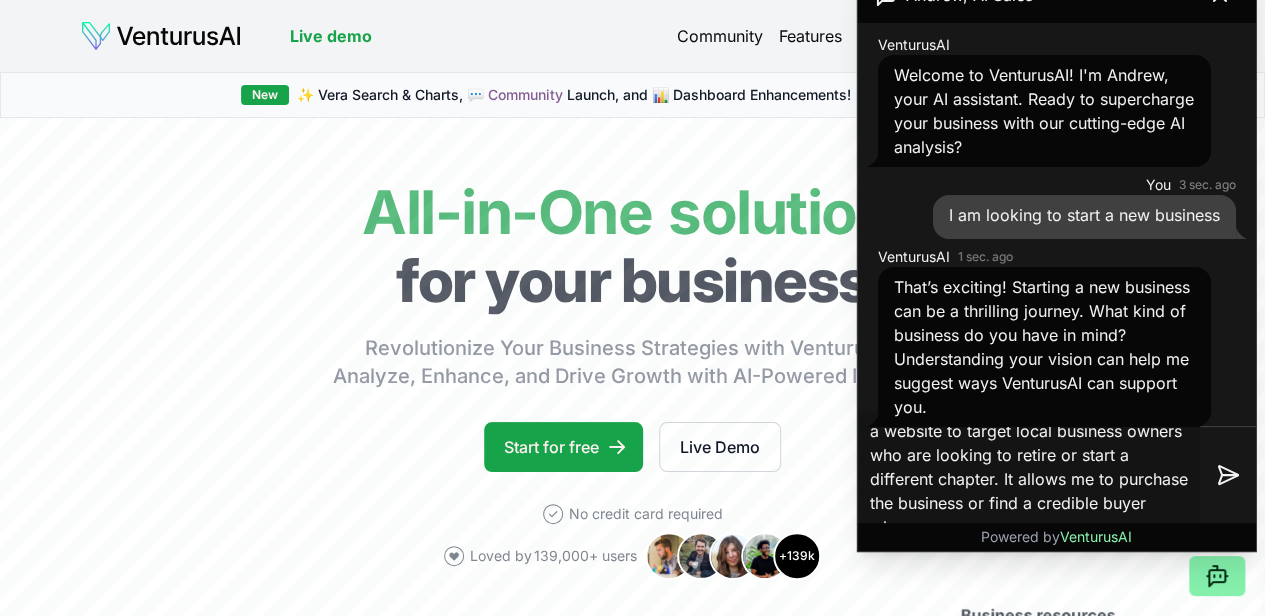 scroll, scrollTop: 8, scrollLeft: 0, axis: vertical 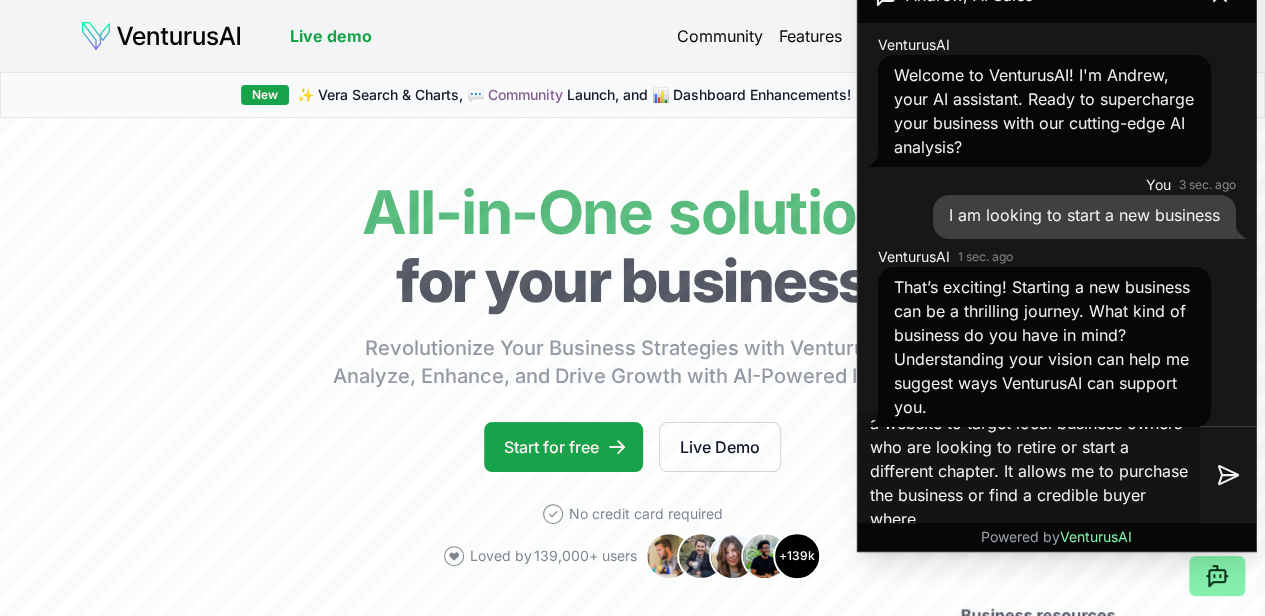 drag, startPoint x: 1141, startPoint y: 494, endPoint x: 1060, endPoint y: 499, distance: 81.154175 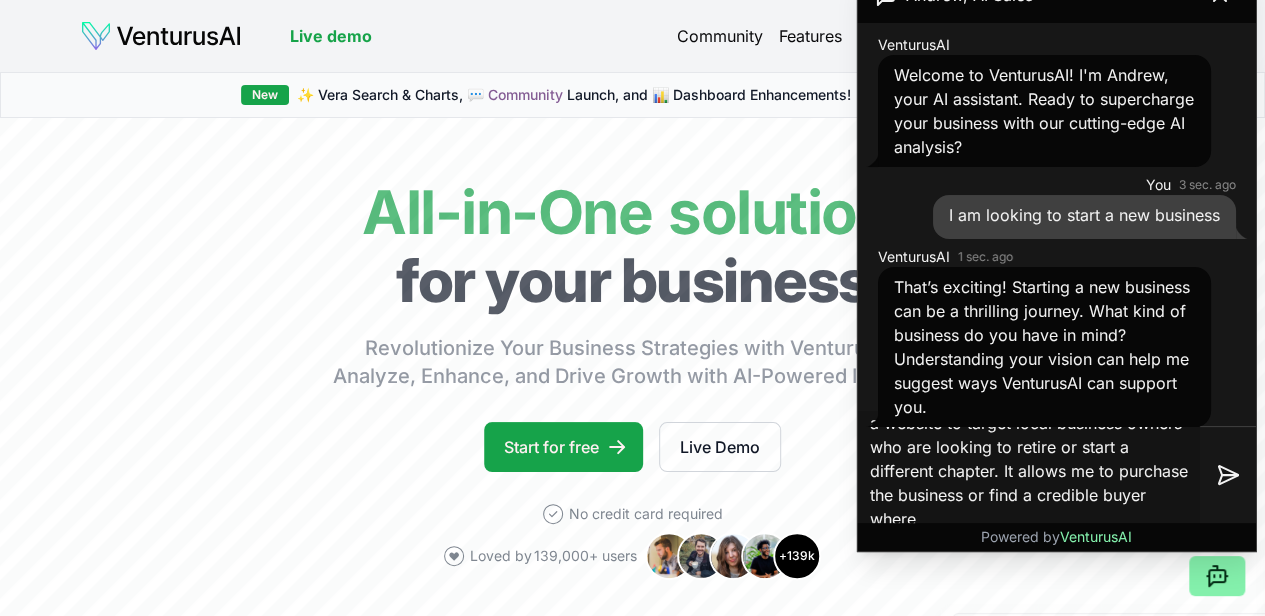 click on "a website to target local business owners who are looking to retire or start a different chapter. It allows me to purchase the business or find a credible buyer where" at bounding box center (1029, 475) 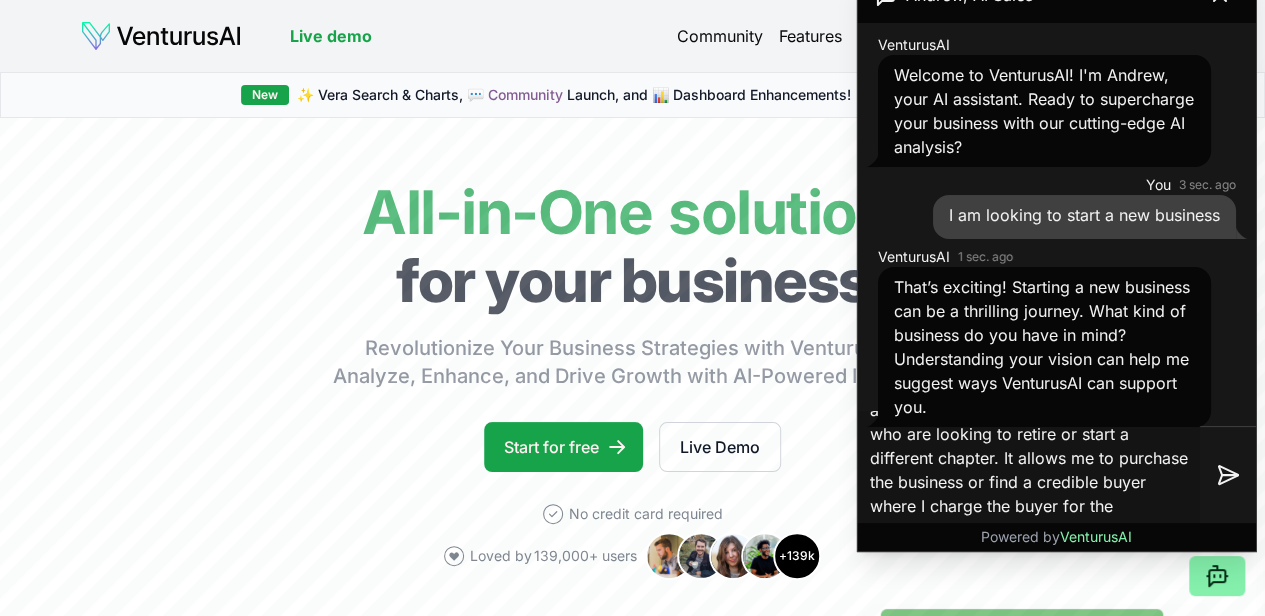 scroll, scrollTop: 32, scrollLeft: 0, axis: vertical 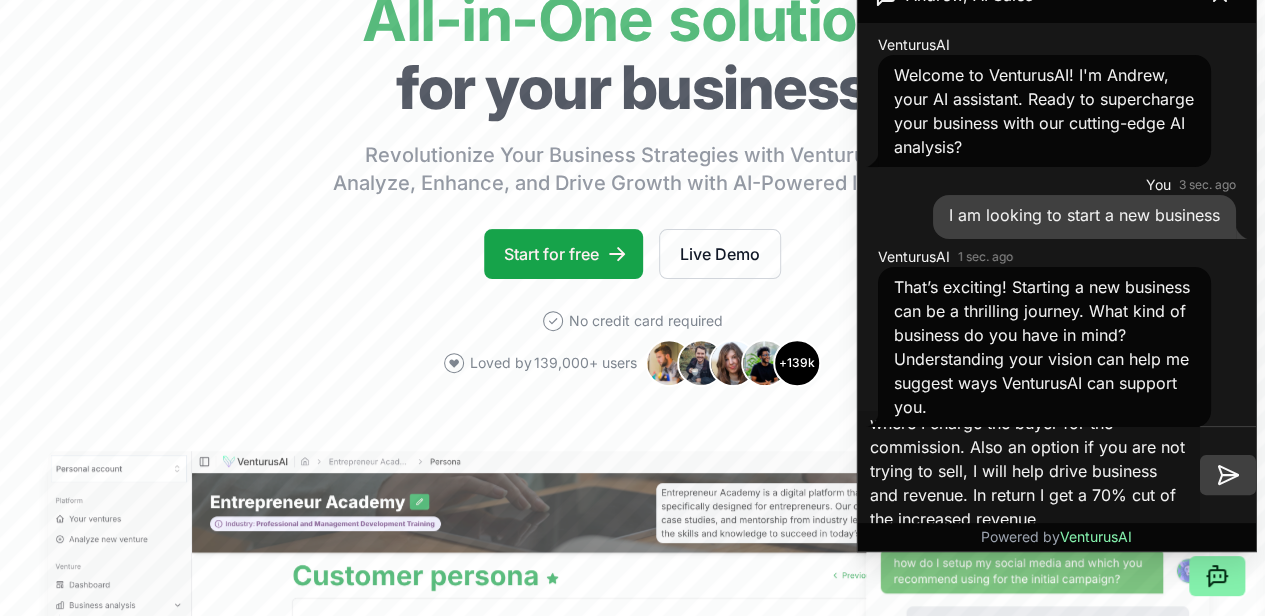 type on "a website to target local business owners who are looking to retire or start a different chapter. It allows me to purchase the business or find a credible buyer where I charge the buyer for the commission. Also an option if you are not trying to sell, I will help drive business and revenue. In return I get a 70% cut of the increased revenue" 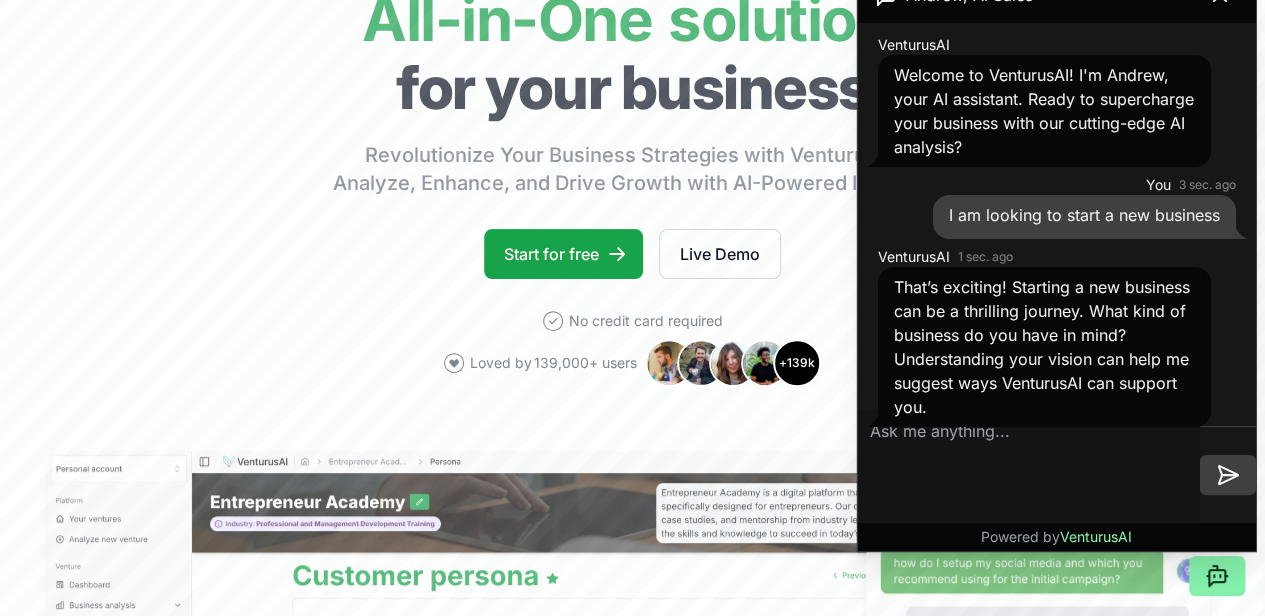 scroll, scrollTop: 0, scrollLeft: 0, axis: both 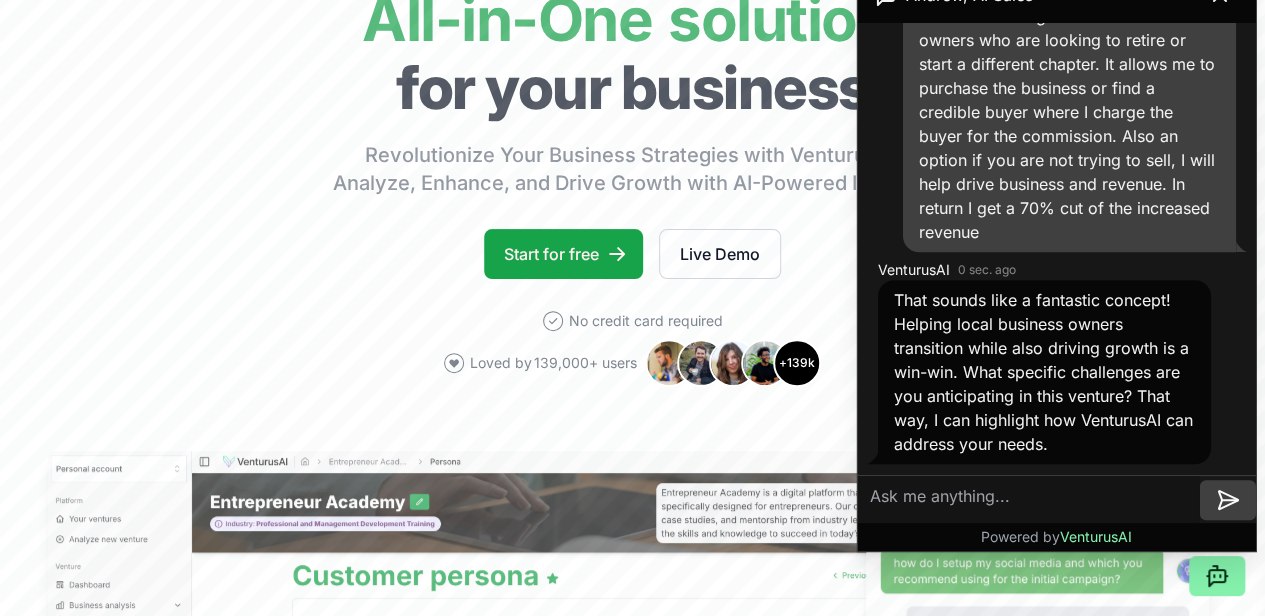click at bounding box center [1029, 500] 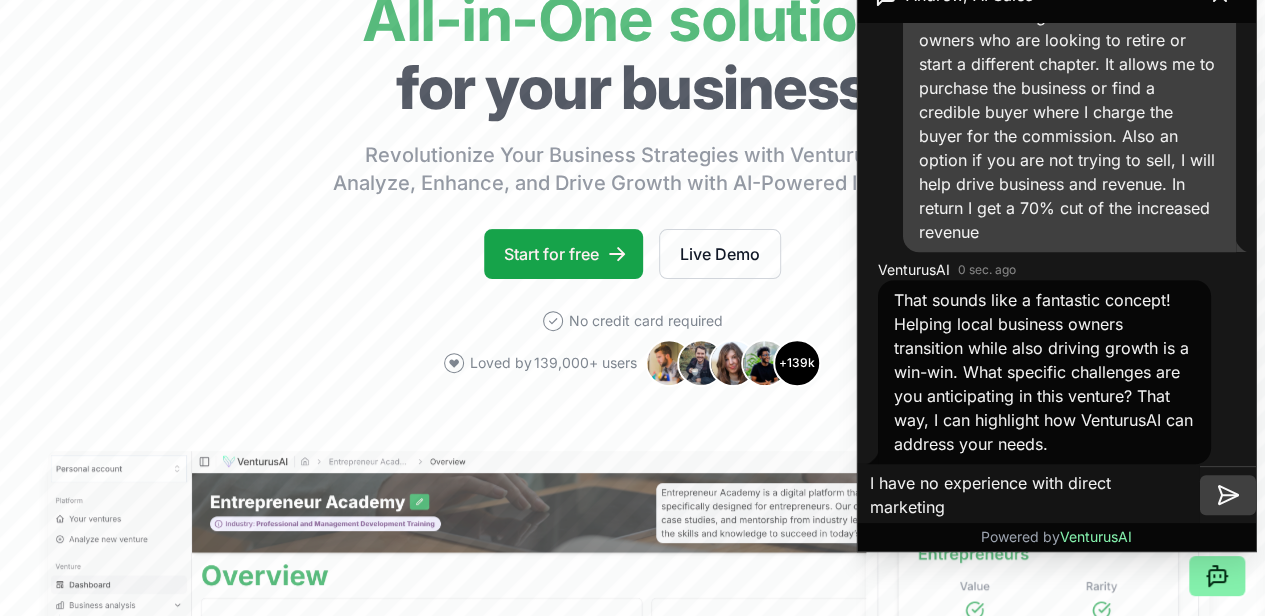 click on "I have no experience with direct marketing" at bounding box center (1029, 495) 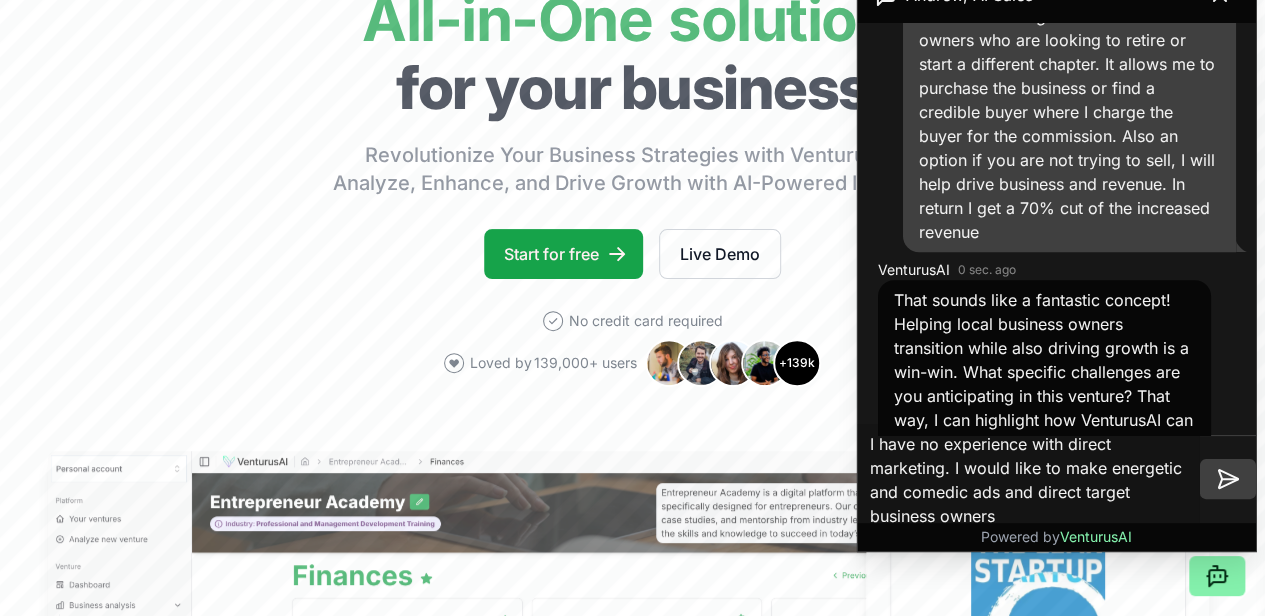 type on "I have no experience with direct marketing. I would like to make energetic and comedic ads and direct target business owners" 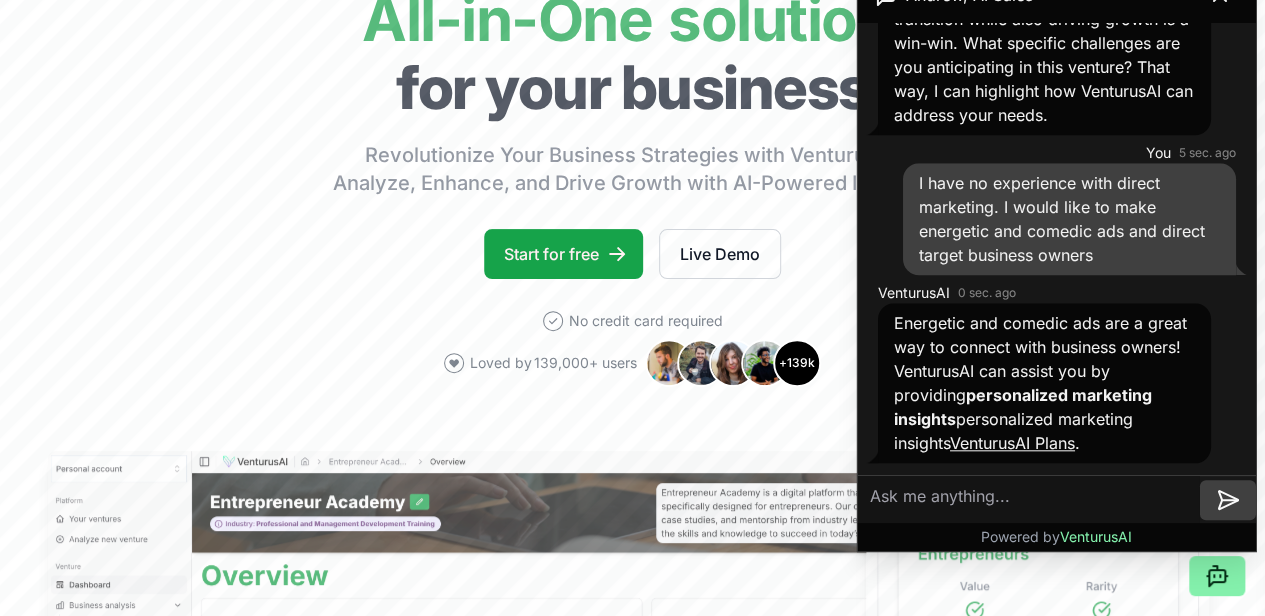 scroll, scrollTop: 1003, scrollLeft: 0, axis: vertical 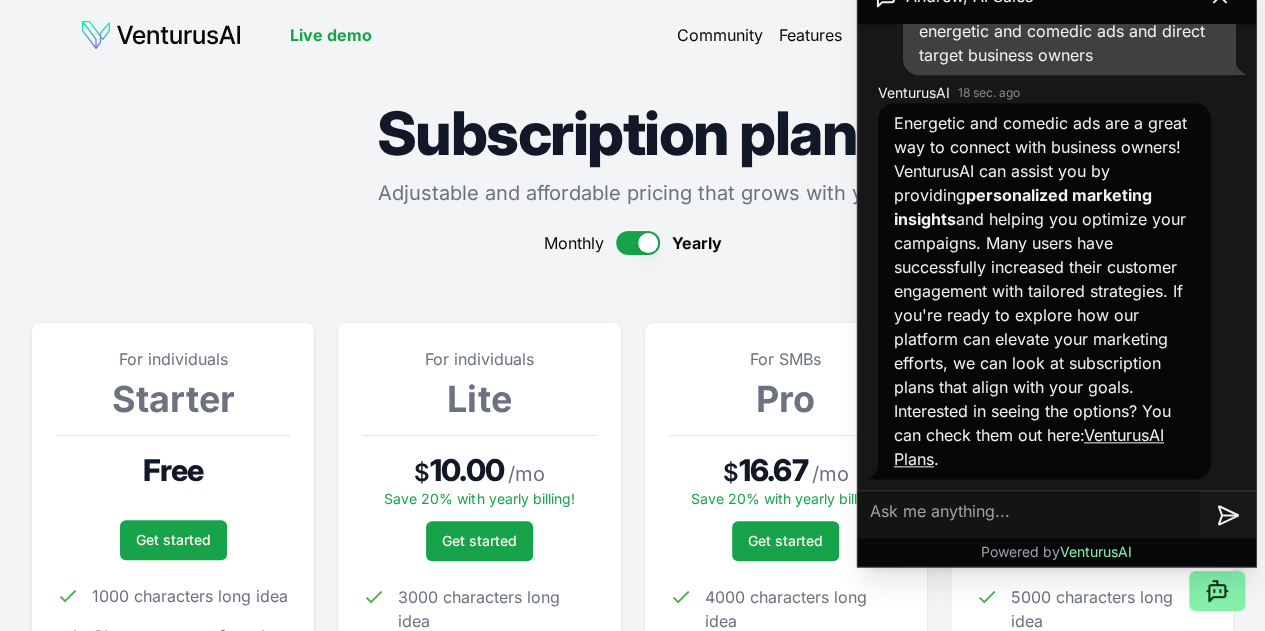 click at bounding box center (1029, 515) 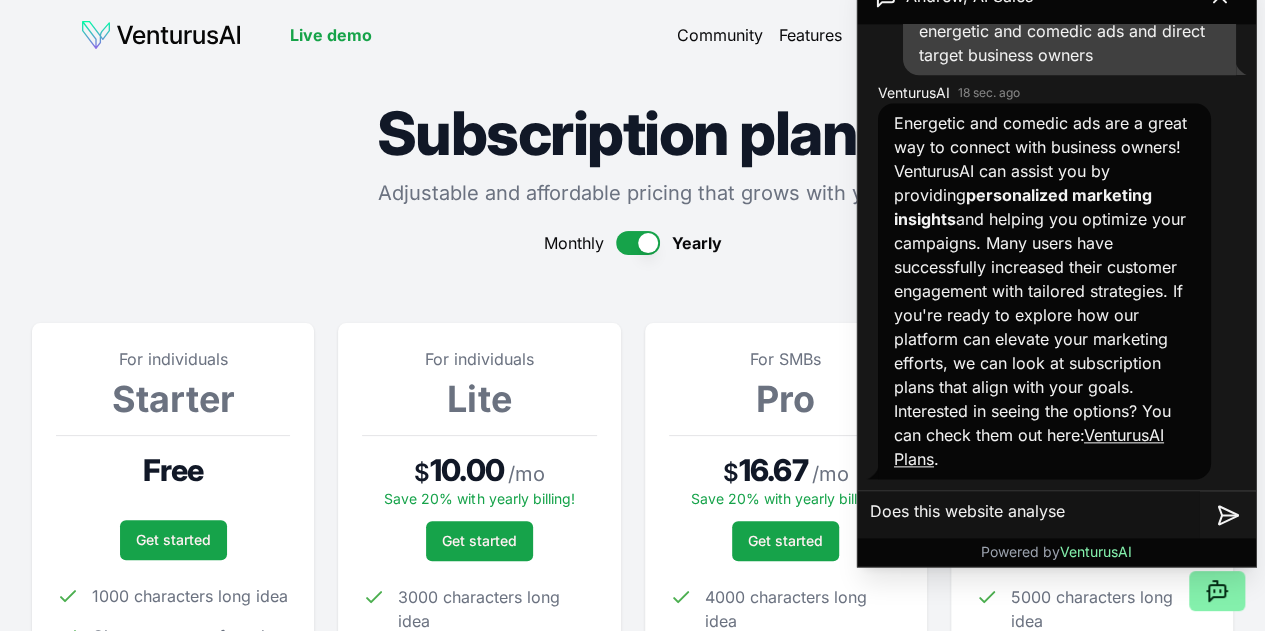 click on "Energetic and comedic ads are a great way to connect with business owners! VenturusAI can assist you by providing  personalized marketing insights  and helping you optimize your campaigns. Many users have successfully increased their customer engagement with tailored strategies. If you're ready to explore how our platform can elevate your marketing efforts, we can look at subscription plans that align with your goals. Interested in seeing the options? You can check them out here:  VenturusAI Plans ." at bounding box center (1040, 291) 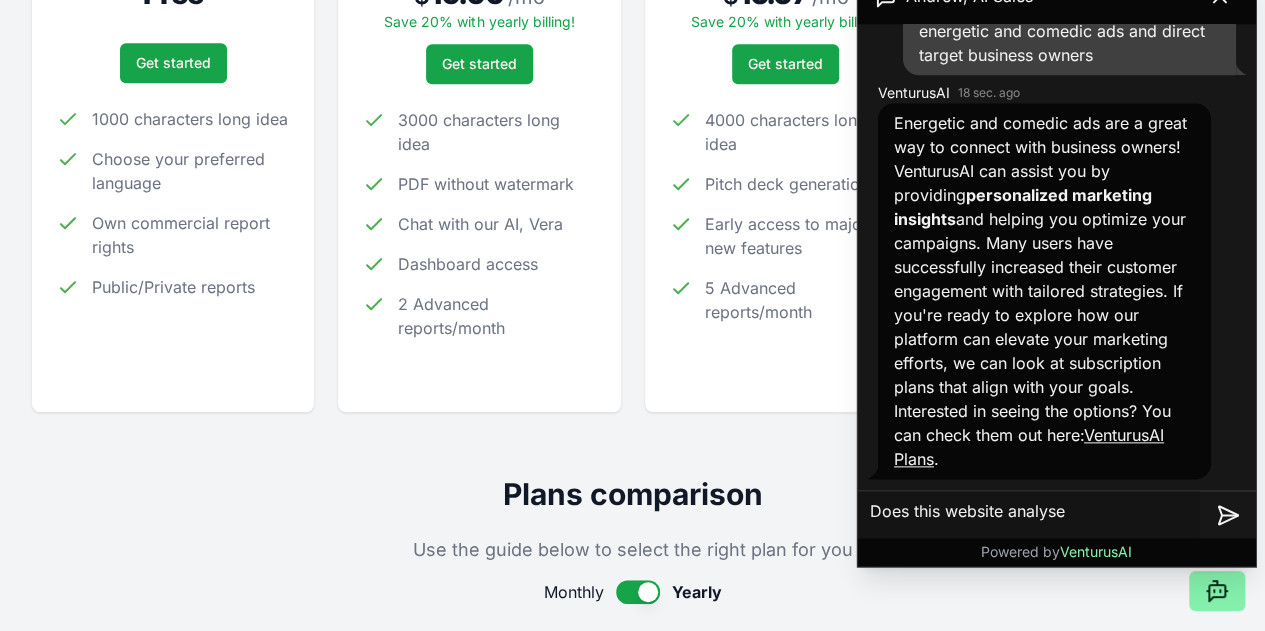 scroll, scrollTop: 553, scrollLeft: 0, axis: vertical 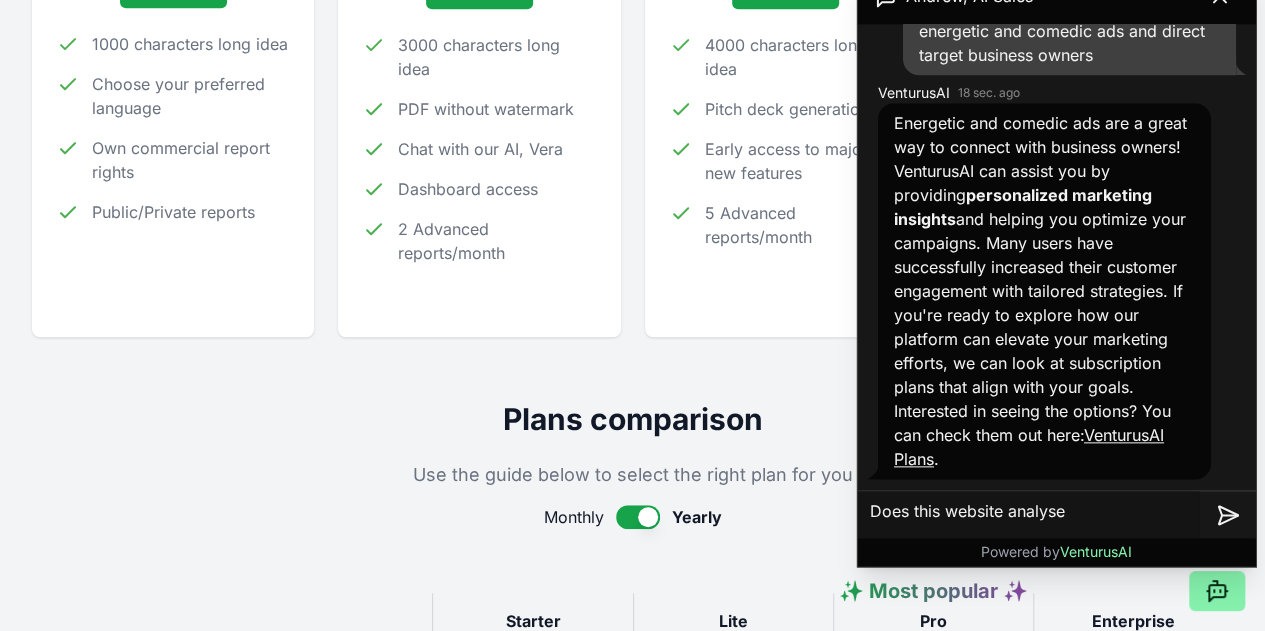 click on "Does this website analyse" at bounding box center [1029, 515] 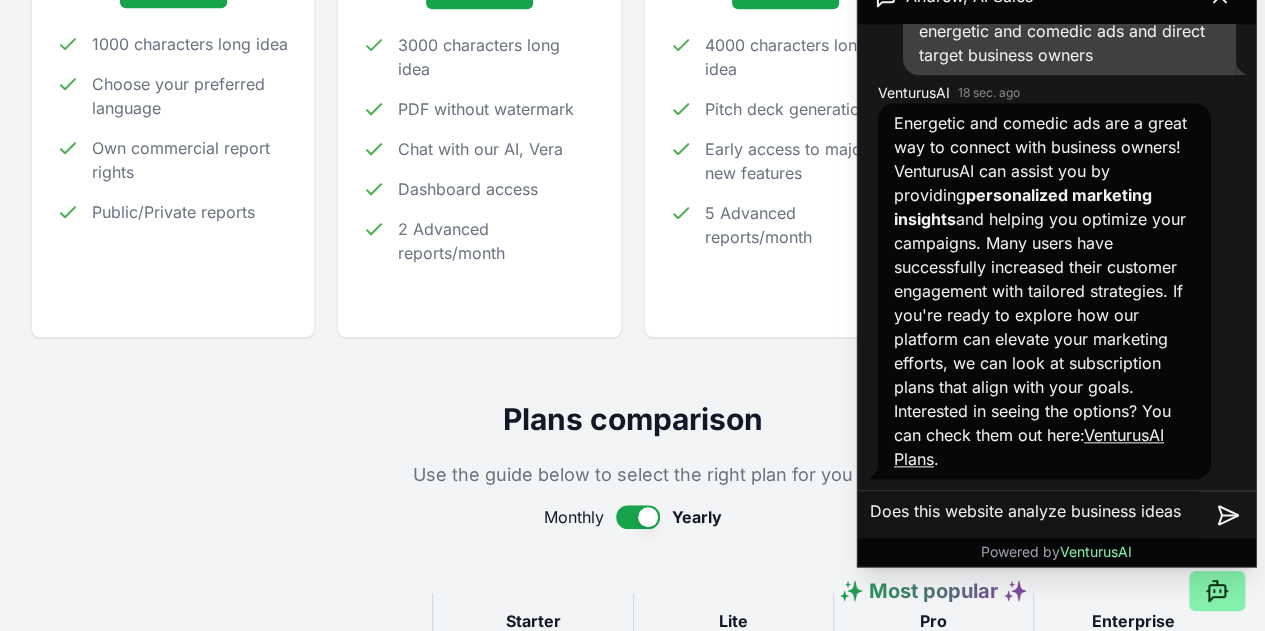 type on "Does this website analyze business ideas?" 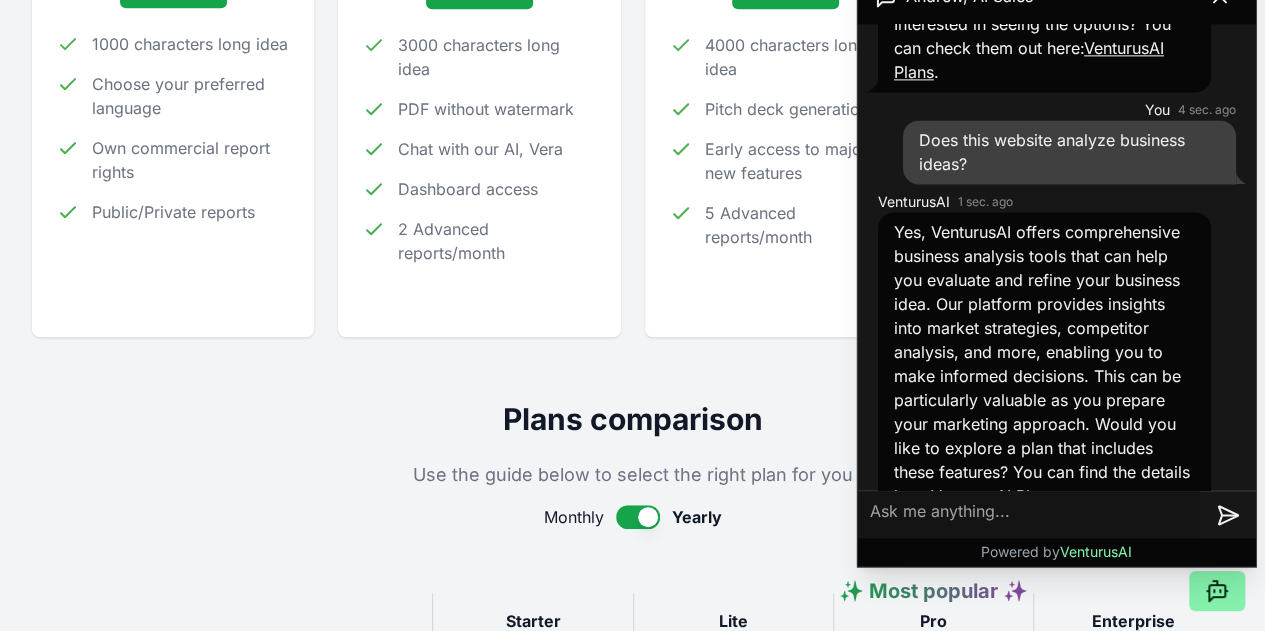 scroll, scrollTop: 1437, scrollLeft: 0, axis: vertical 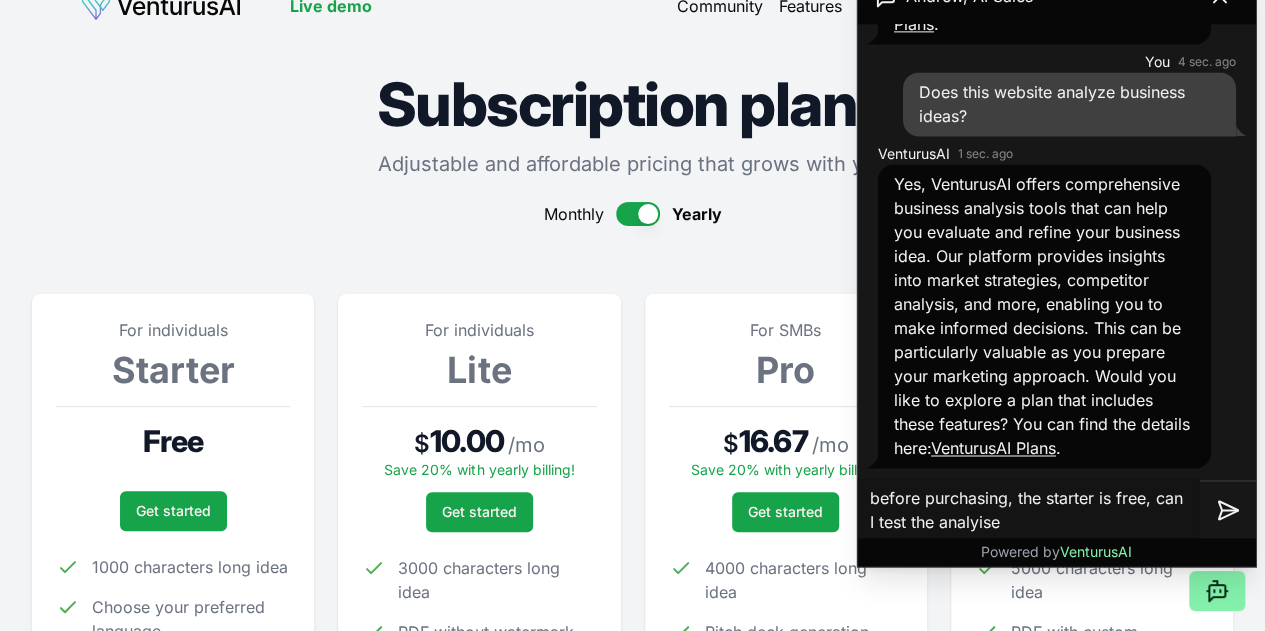 click on "before purchasing, the starter is free, can I test the analyise" at bounding box center (1029, 510) 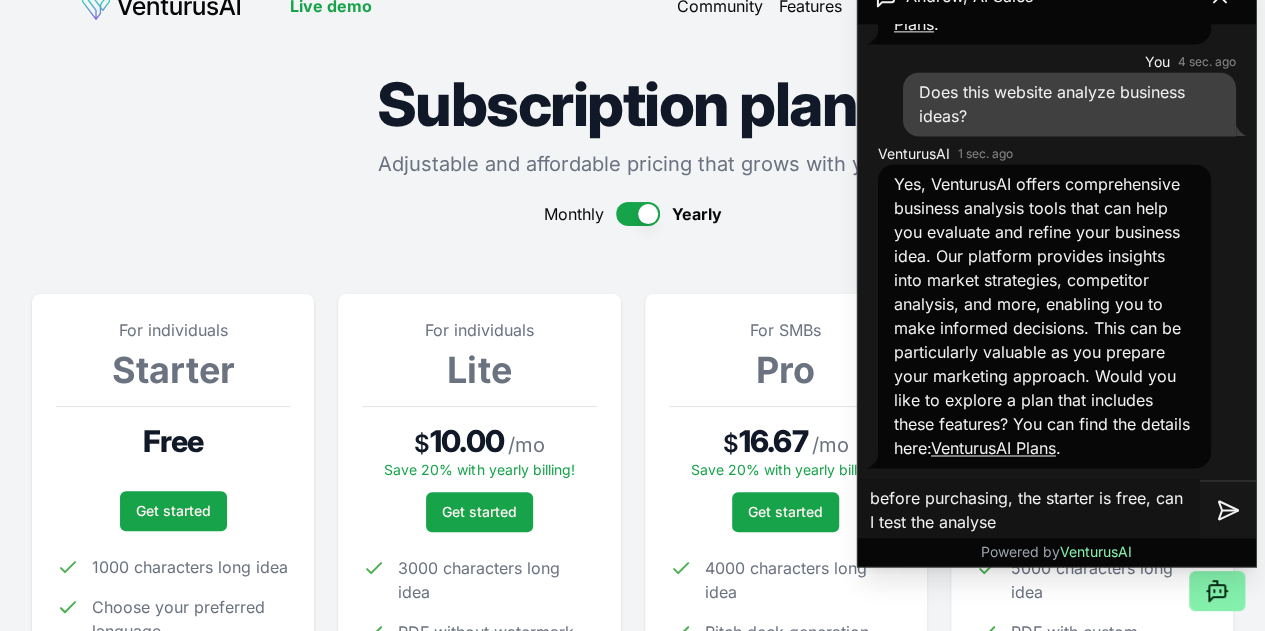 click on "before purchasing, the starter is free, can I test the analyse" at bounding box center [1029, 510] 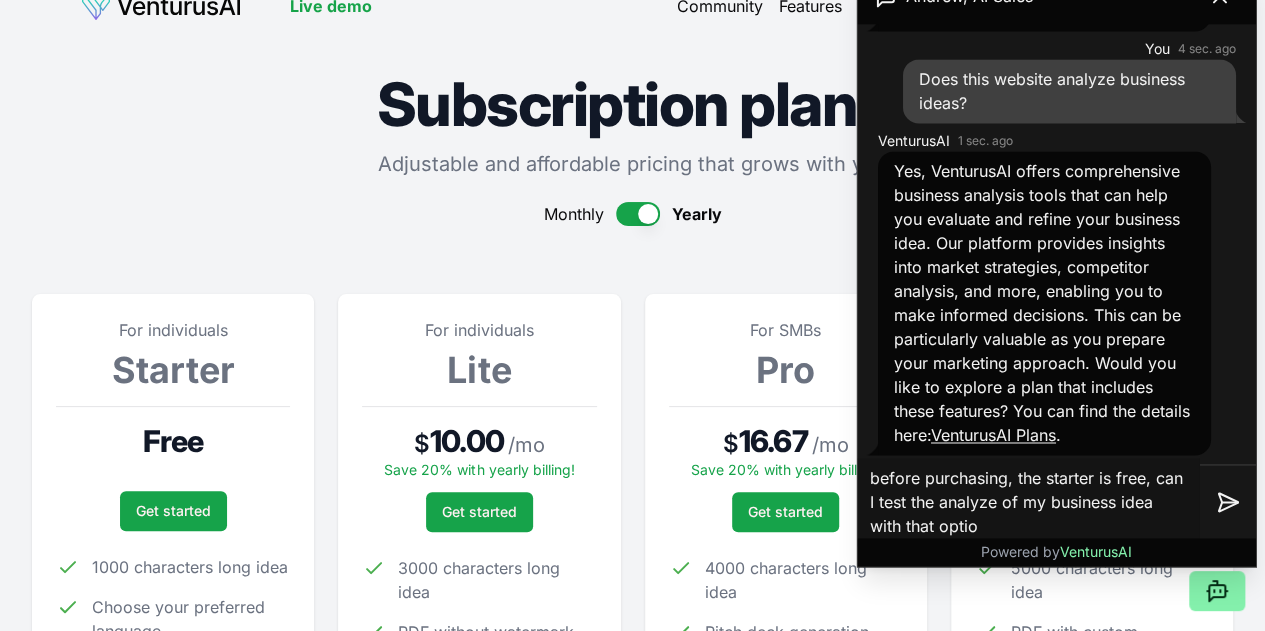 type on "before purchasing, the starter is free, can I test the analyze of my business idea with that option" 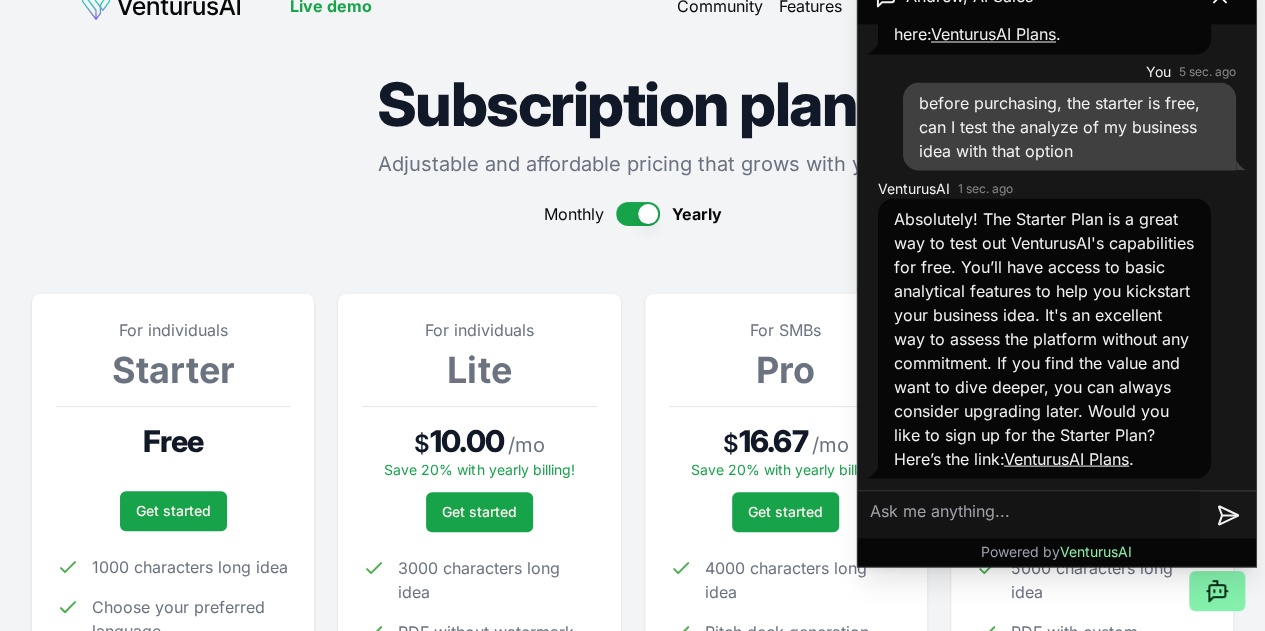scroll, scrollTop: 1885, scrollLeft: 0, axis: vertical 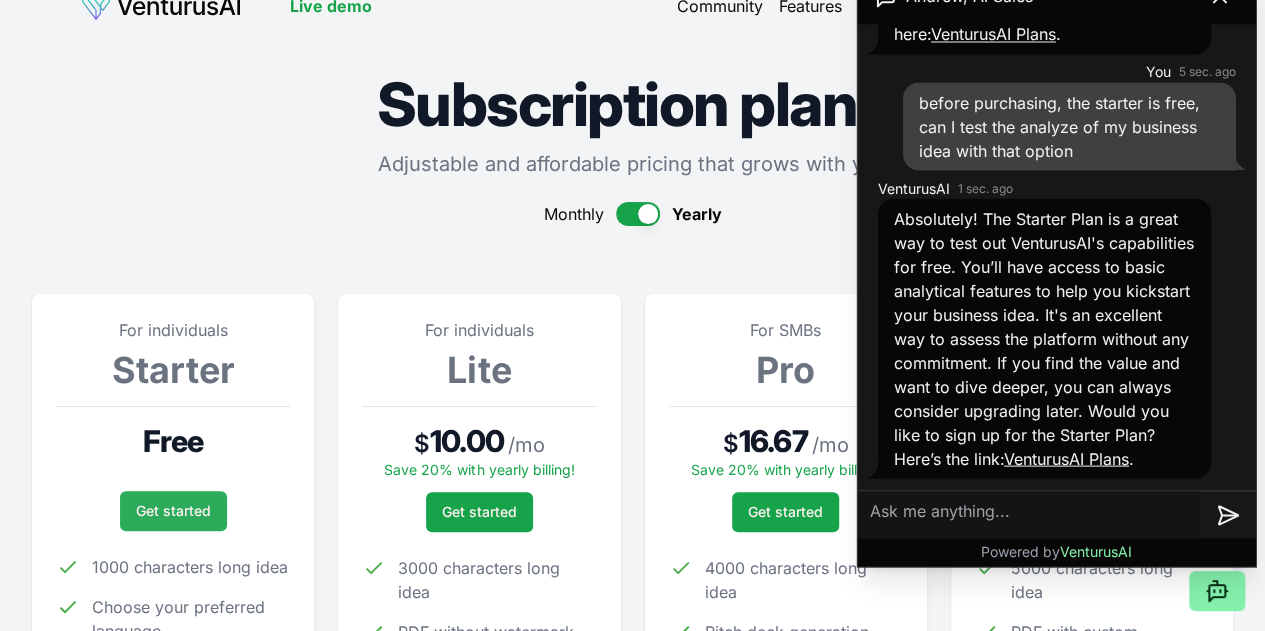 type 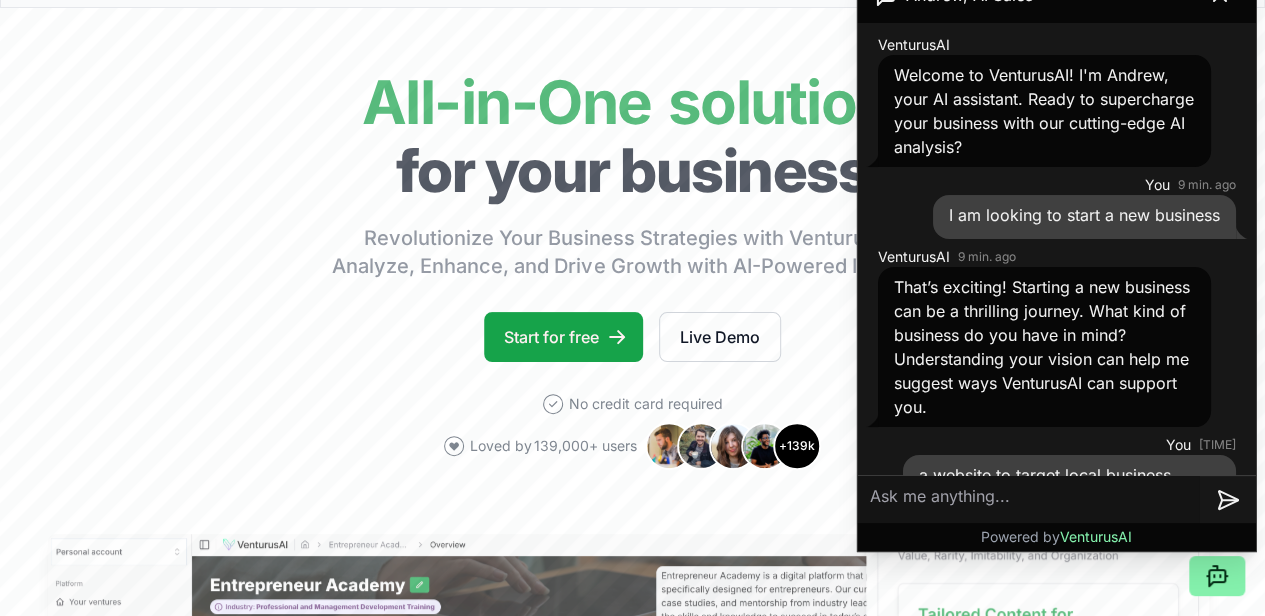 scroll, scrollTop: 238, scrollLeft: 11, axis: both 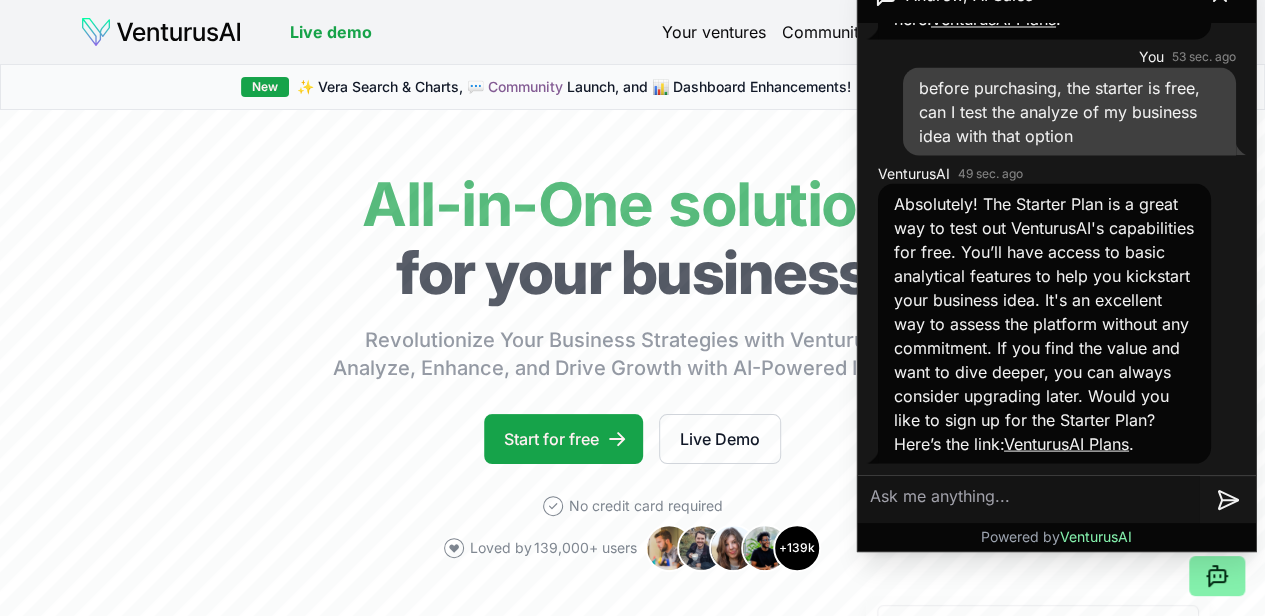 click on "Your ventures" at bounding box center (714, 32) 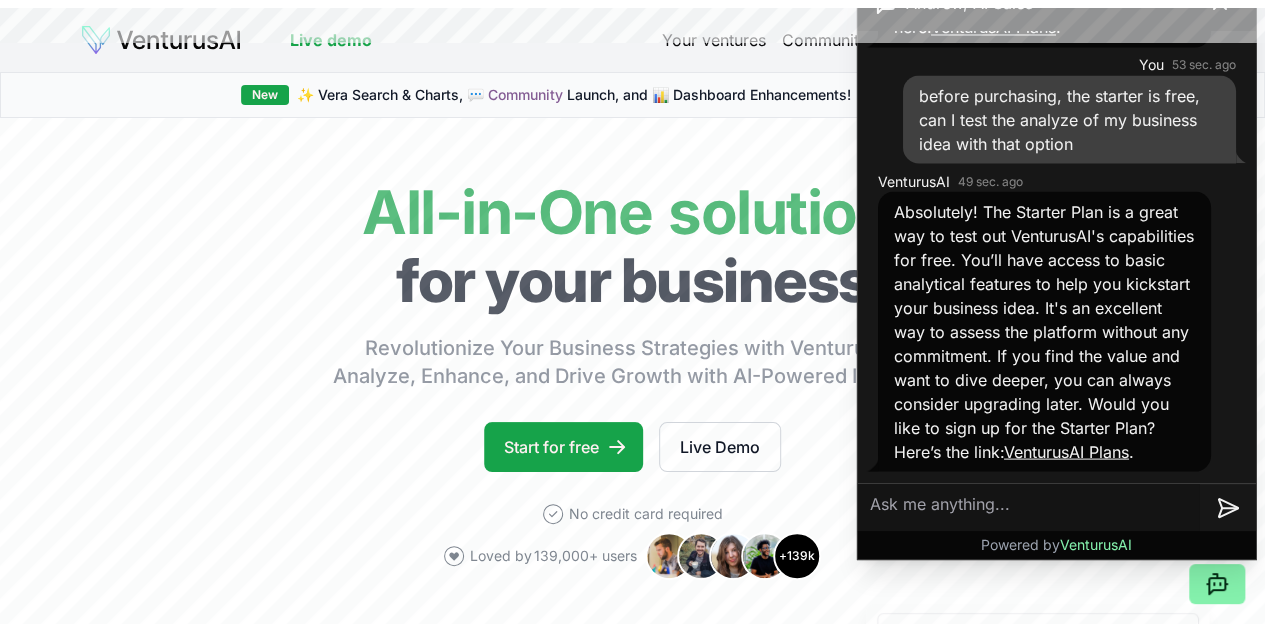 scroll, scrollTop: 0, scrollLeft: 0, axis: both 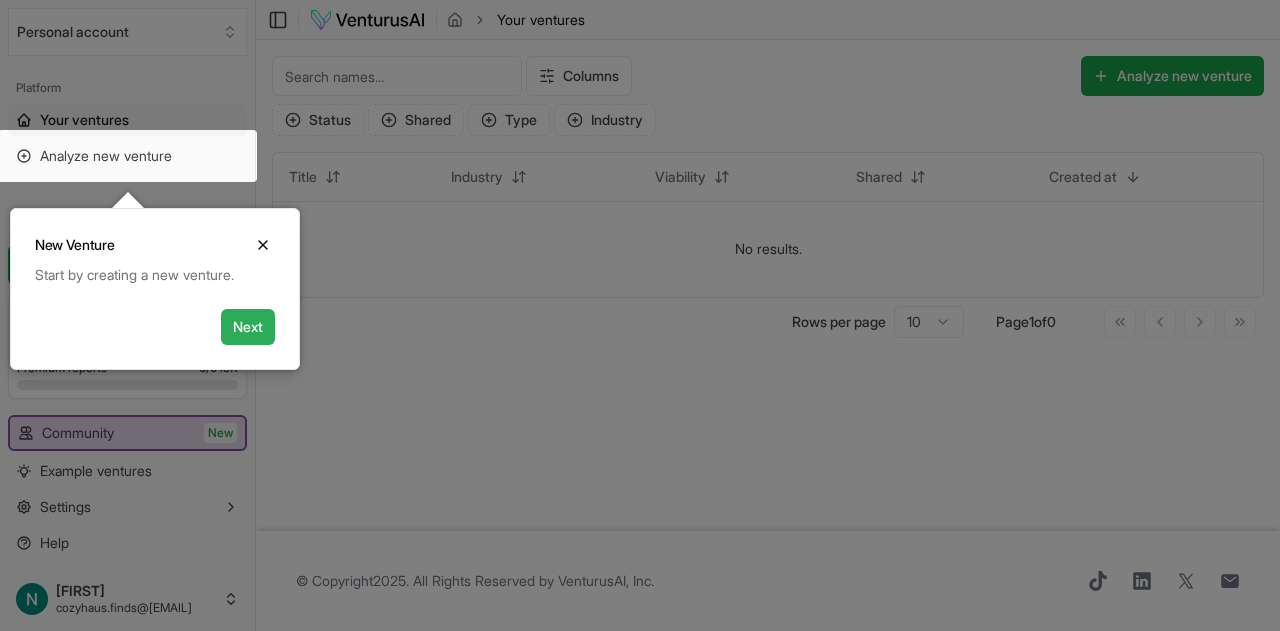 click on "Next" at bounding box center [248, 327] 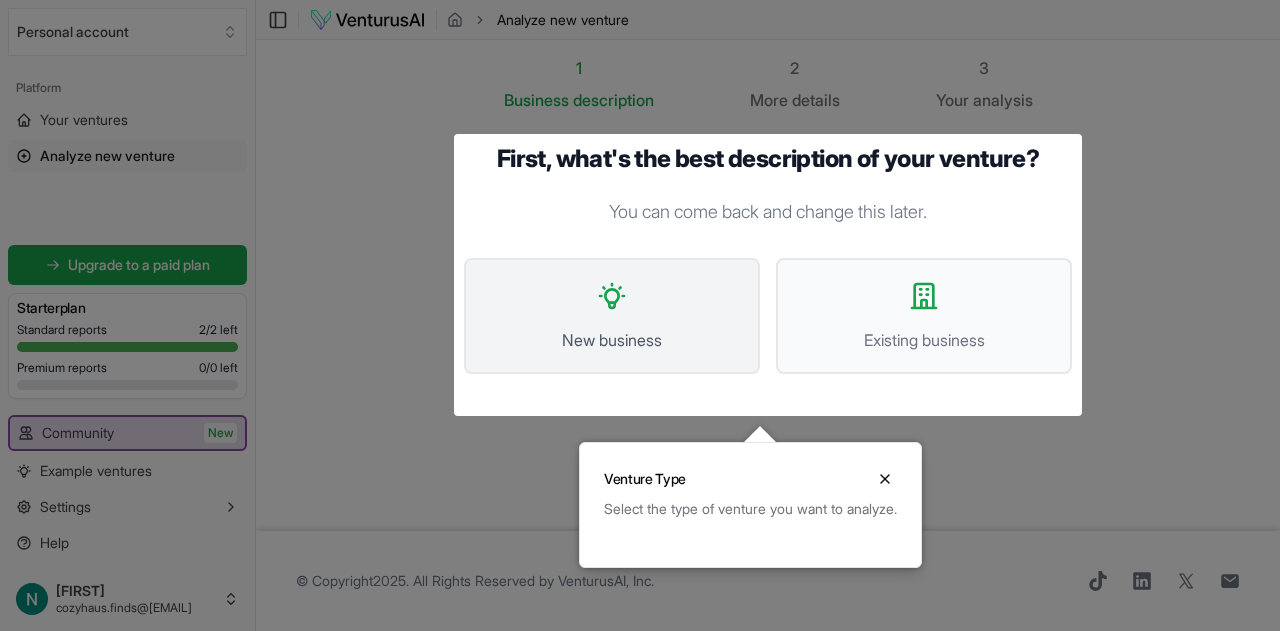 click on "New business" at bounding box center [612, 316] 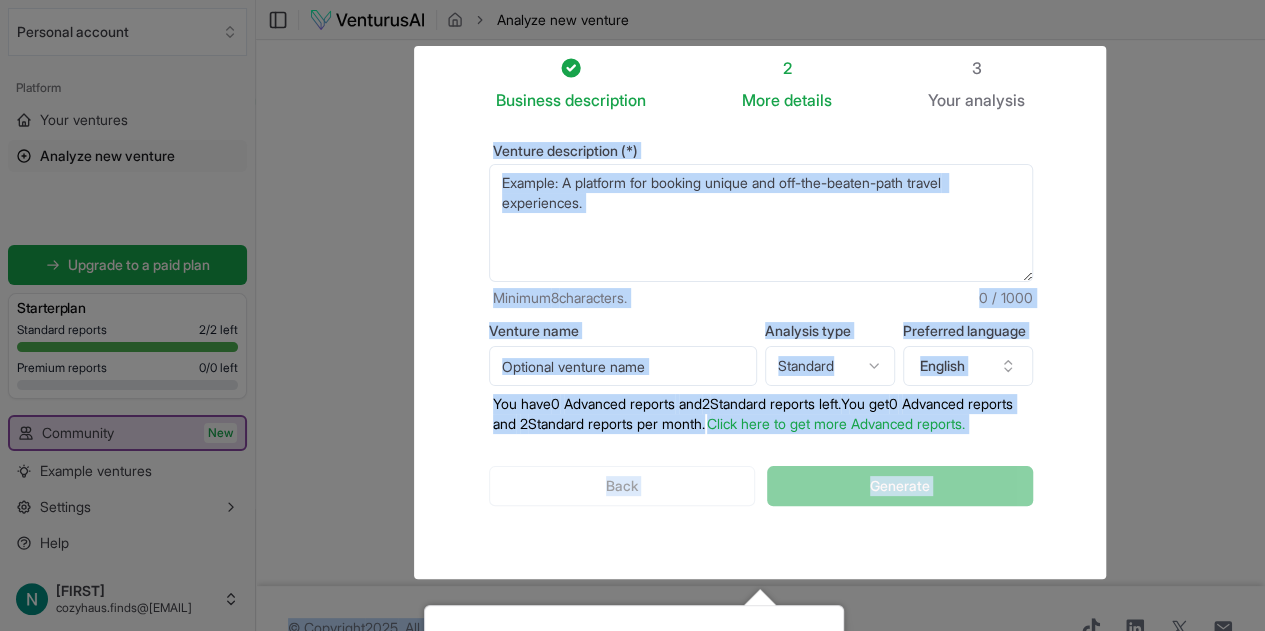 drag, startPoint x: 625, startPoint y: 320, endPoint x: 674, endPoint y: 214, distance: 116.777565 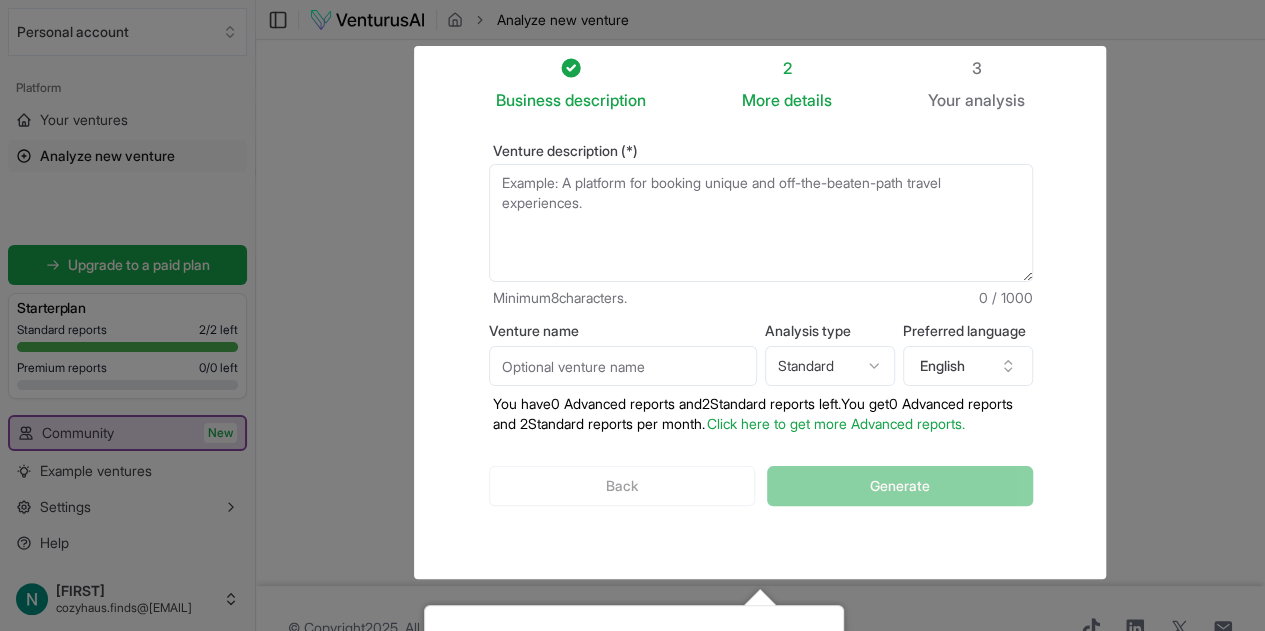 click on "Venture description (*)" at bounding box center [761, 223] 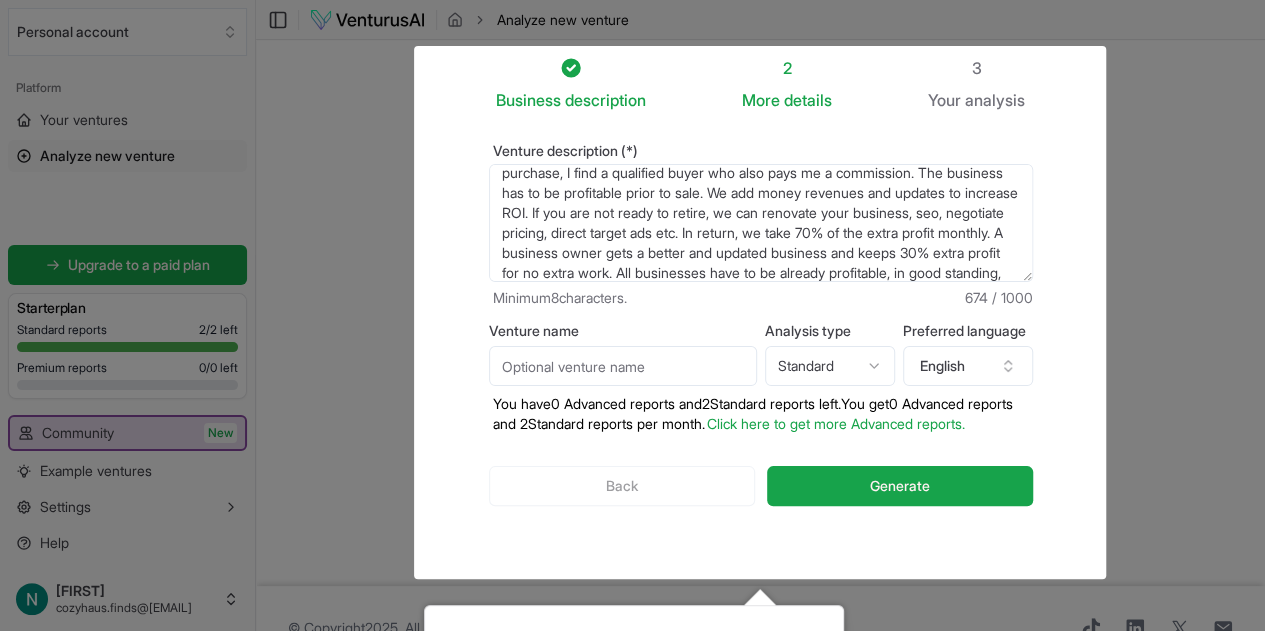 scroll, scrollTop: 70, scrollLeft: 0, axis: vertical 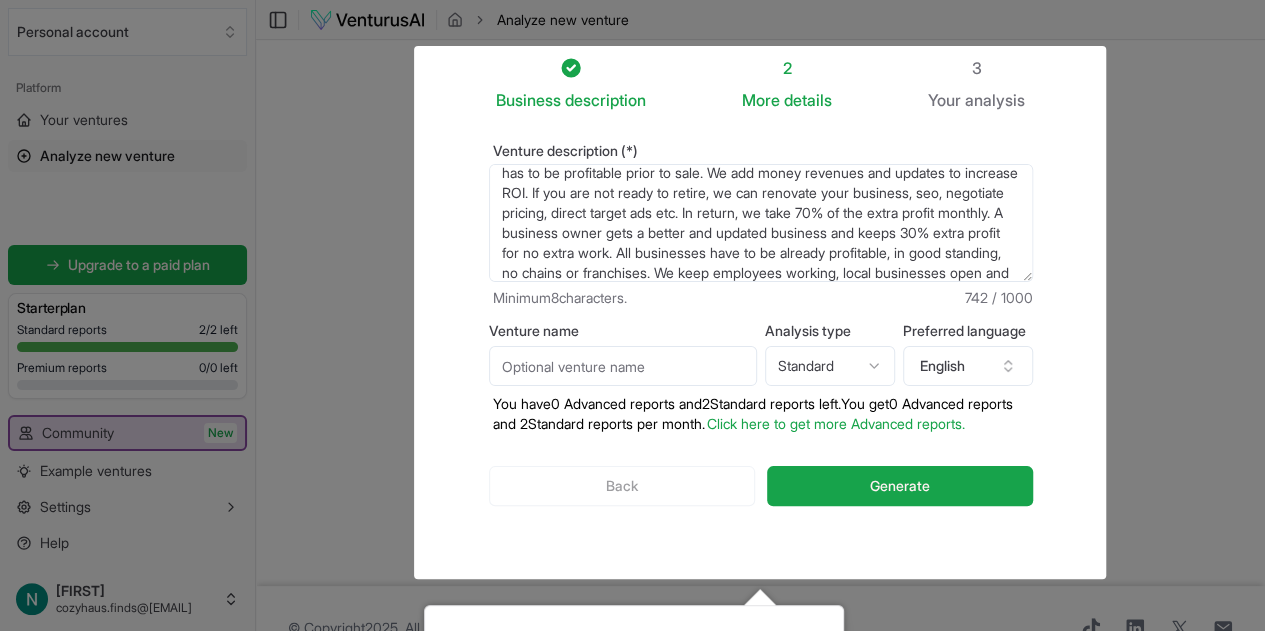 type on "A website for the local area ( [CITY] ) business owners looking to soon retire. Instead of closing the doors, we purchase with seller financing. If we cant purchase, I find a qualified buyer who also pays me a commission. The business has to be profitable prior to sale. We add money revenues and updates to increase ROI. If you are not ready to retire, we can renovate your business, seo, negotiate pricing, direct target ads etc. In return, we take 70% of the extra profit monthly. A business owner gets a better and updated business and keeps 30% extra profit for no extra work. All businesses have to be already profitable, in good standing, no chains or franchises. We keep employees working, local businesses open and everyone wins." 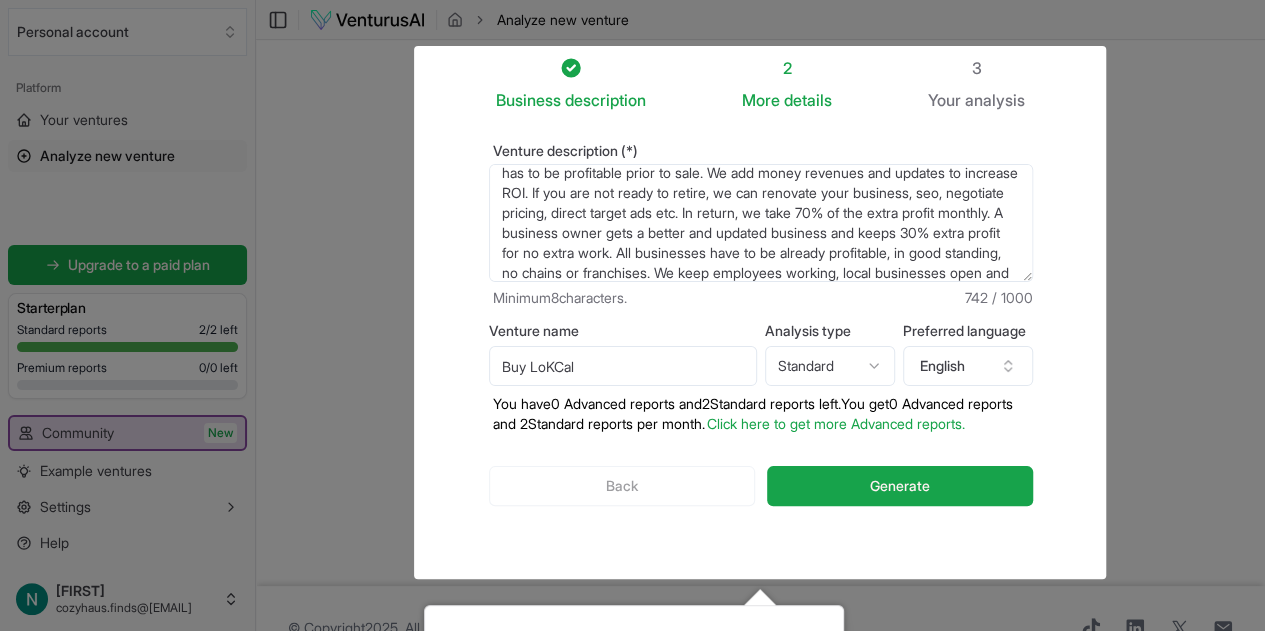 type on "Buy LoKCal" 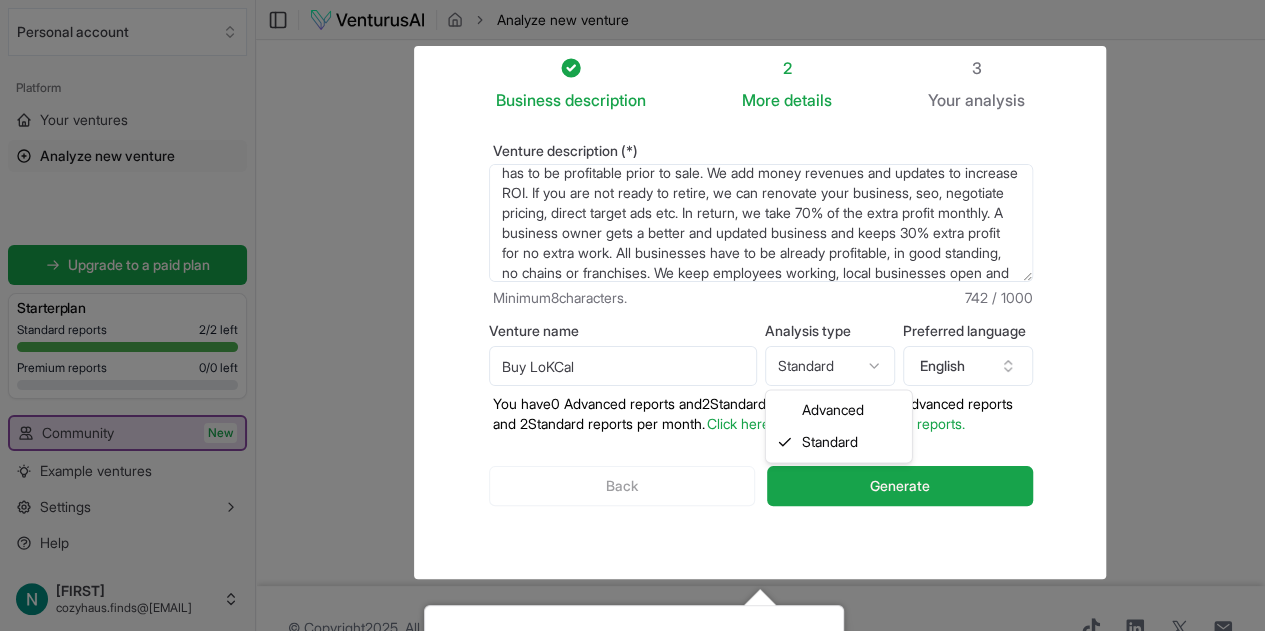 click on "We value your privacy We use cookies to enhance your browsing experience, serve personalized ads or content, and analyze our traffic. By clicking "Accept All", you consent to our use of cookies. Customize    Accept All Customize Consent Preferences   We use cookies to help you navigate efficiently and perform certain functions. You will find detailed information about all cookies under each consent category below. The cookies that are categorized as "Necessary" are stored on your browser as they are essential for enabling the basic functionalities of the site. ...  Show more Necessary Always Active Necessary cookies are required to enable the basic features of this site, such as providing secure log-in or adjusting your consent preferences. These cookies do not store any personally identifiable data. Cookie cookieyes-consent Duration 1 year Description Cookie __cf_bm Duration 1 hour Description This cookie, set by Cloudflare, is used to support Cloudflare Bot Management.  Cookie _cfuvid Duration session lidc" at bounding box center [632, 315] 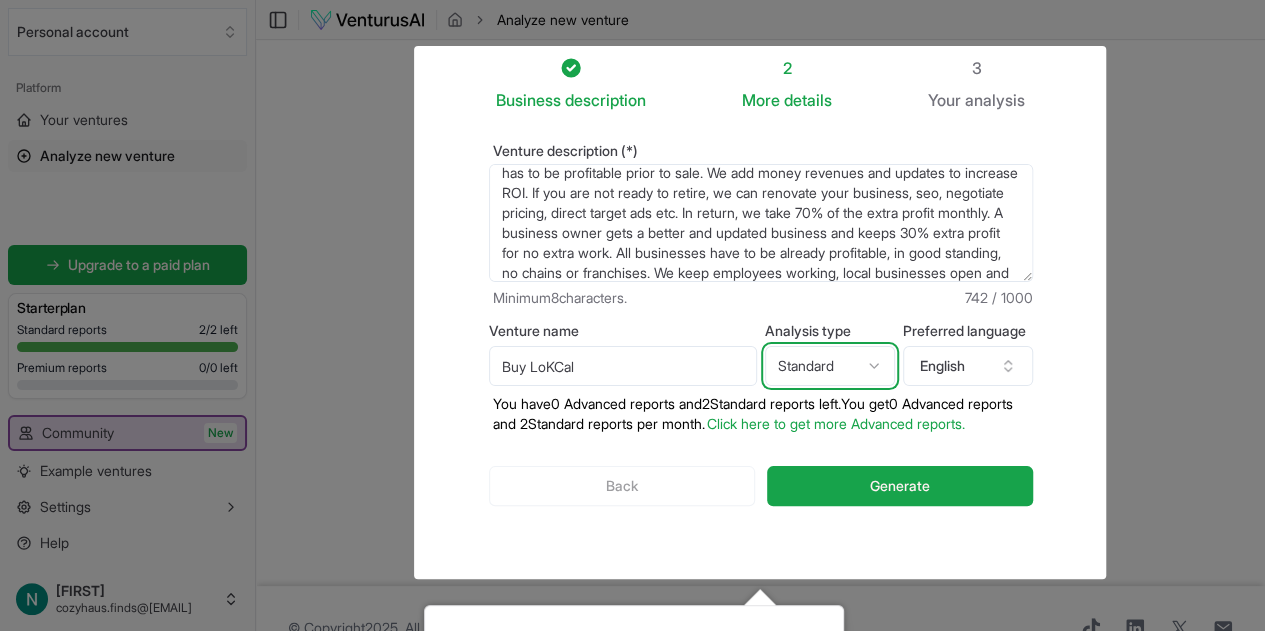 click on "We value your privacy We use cookies to enhance your browsing experience, serve personalized ads or content, and analyze our traffic. By clicking "Accept All", you consent to our use of cookies. Customize    Accept All Customize Consent Preferences   We use cookies to help you navigate efficiently and perform certain functions. You will find detailed information about all cookies under each consent category below. The cookies that are categorized as "Necessary" are stored on your browser as they are essential for enabling the basic functionalities of the site. ...  Show more Necessary Always Active Necessary cookies are required to enable the basic features of this site, such as providing secure log-in or adjusting your consent preferences. These cookies do not store any personally identifiable data. Cookie cookieyes-consent Duration 1 year Description Cookie __cf_bm Duration 1 hour Description This cookie, set by Cloudflare, is used to support Cloudflare Bot Management.  Cookie _cfuvid Duration session lidc" at bounding box center [632, 315] 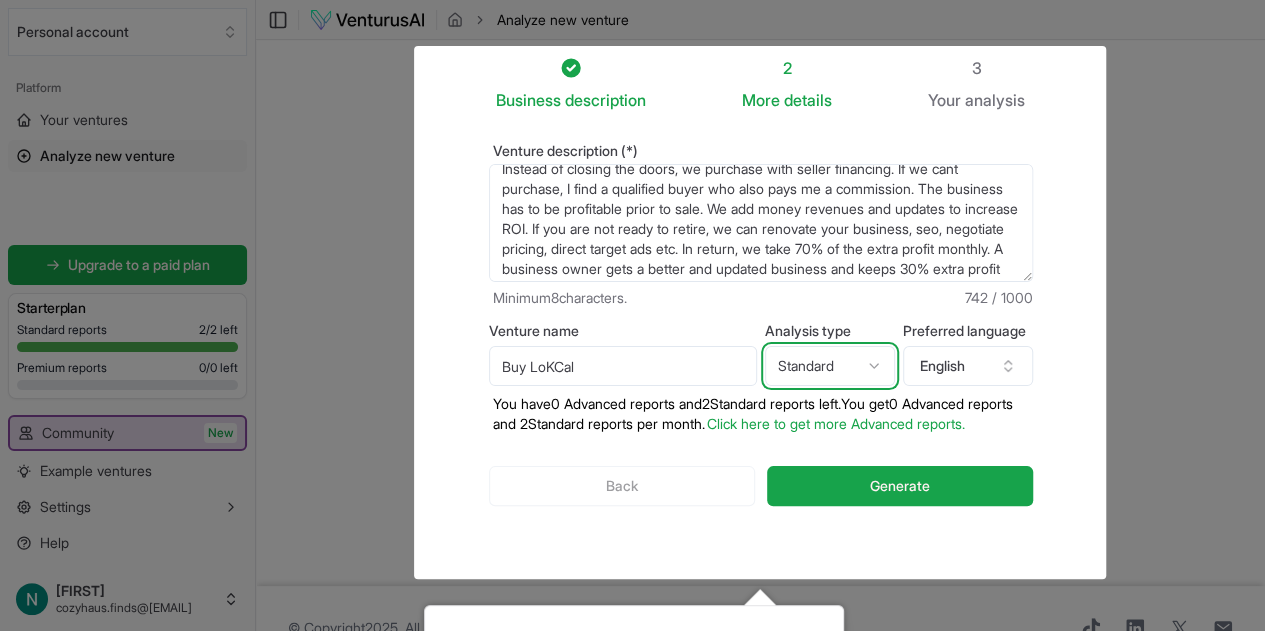 scroll, scrollTop: 41, scrollLeft: 0, axis: vertical 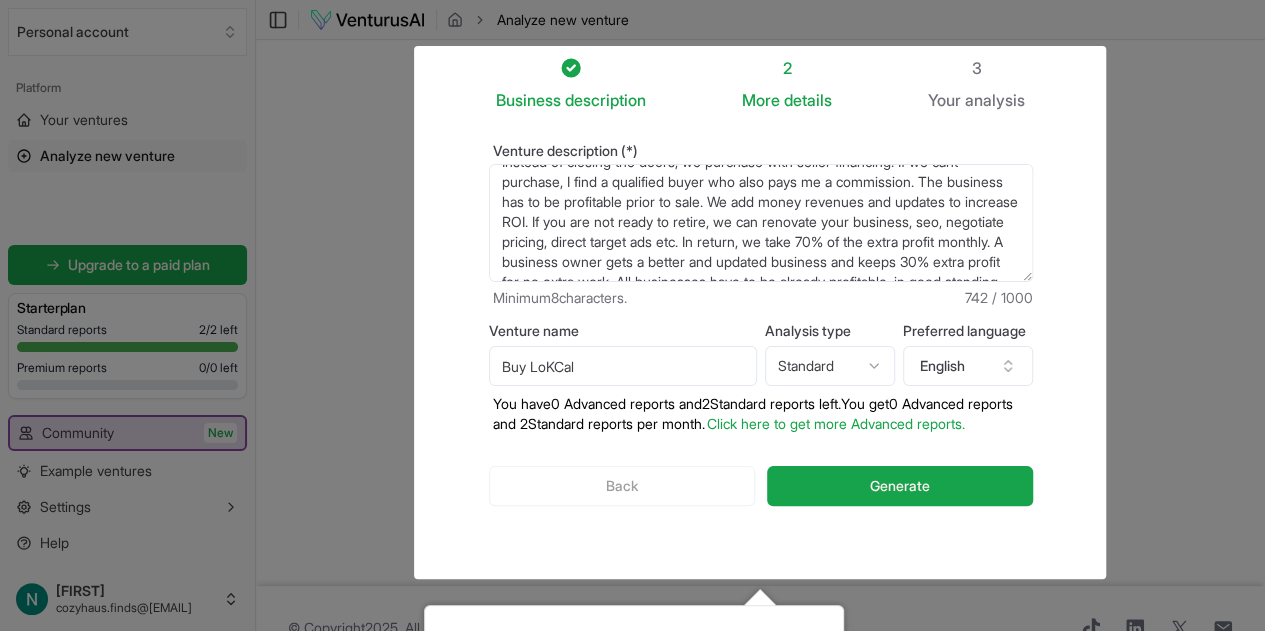 click on "A website for the local area ( [CITY] ) business owners looking to soon retire. Instead of closing the doors, we purchase with seller financing. If we cant purchase, I find a qualified buyer who also pays me a commission. The business has to be profitable prior to sale. We add money revenues and updates to increase ROI. If you are not ready to retire, we can renovate your business, seo, negotiate pricing, direct target ads etc. In return, we take 70% of the extra profit monthly. A business owner gets a better and updated business and keeps 30% extra profit for no extra work. All businesses have to be already profitable, in good standing, no chains or franchises. We keep employees working, local businesses open and everyone wins." at bounding box center (761, 223) 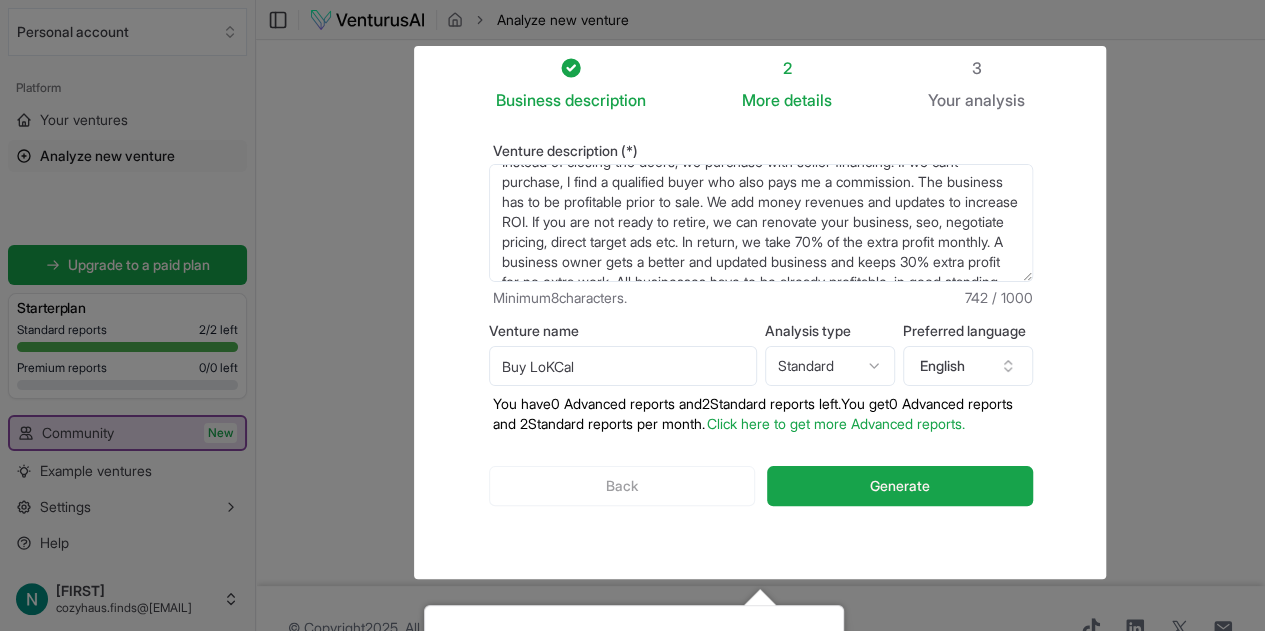 click on "A website for the local area ( [CITY] ) business owners looking to soon retire. Instead of closing the doors, we purchase with seller financing. If we cant purchase, I find a qualified buyer who also pays me a commission. The business has to be profitable prior to sale. We add money revenues and updates to increase ROI. If you are not ready to retire, we can renovate your business, seo, negotiate pricing, direct target ads etc. In return, we take 70% of the extra profit monthly. A business owner gets a better and updated business and keeps 30% extra profit for no extra work. All businesses have to be already profitable, in good standing, no chains or franchises. We keep employees working, local businesses open and everyone wins." at bounding box center [761, 223] 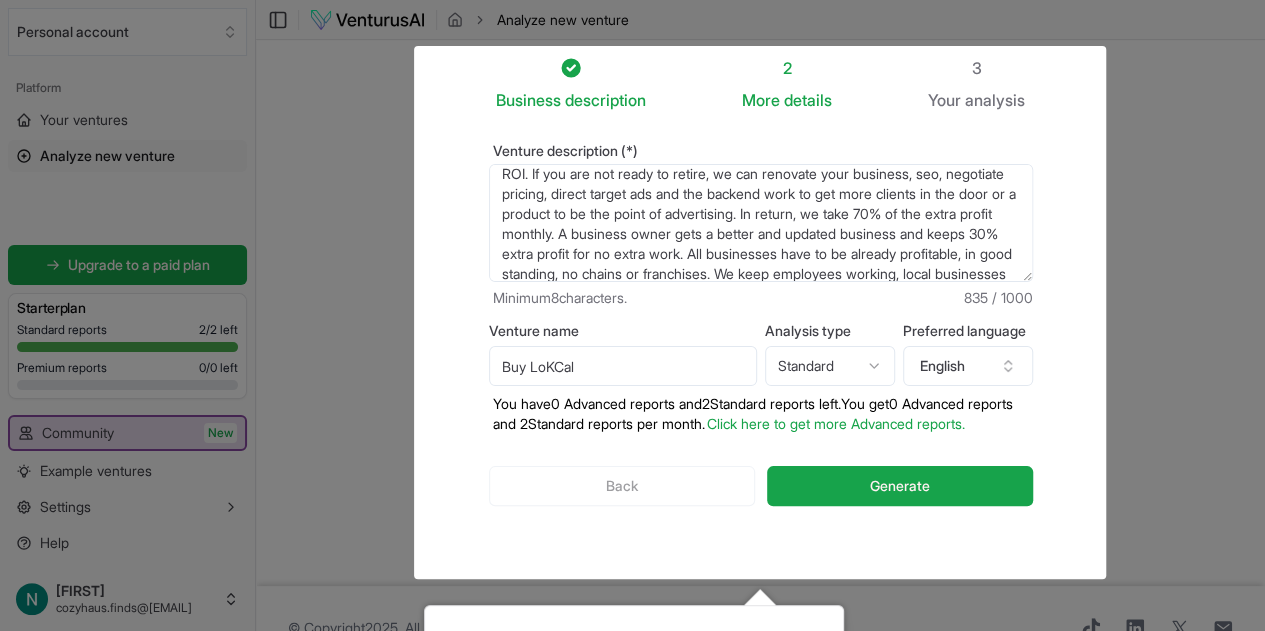 scroll, scrollTop: 100, scrollLeft: 0, axis: vertical 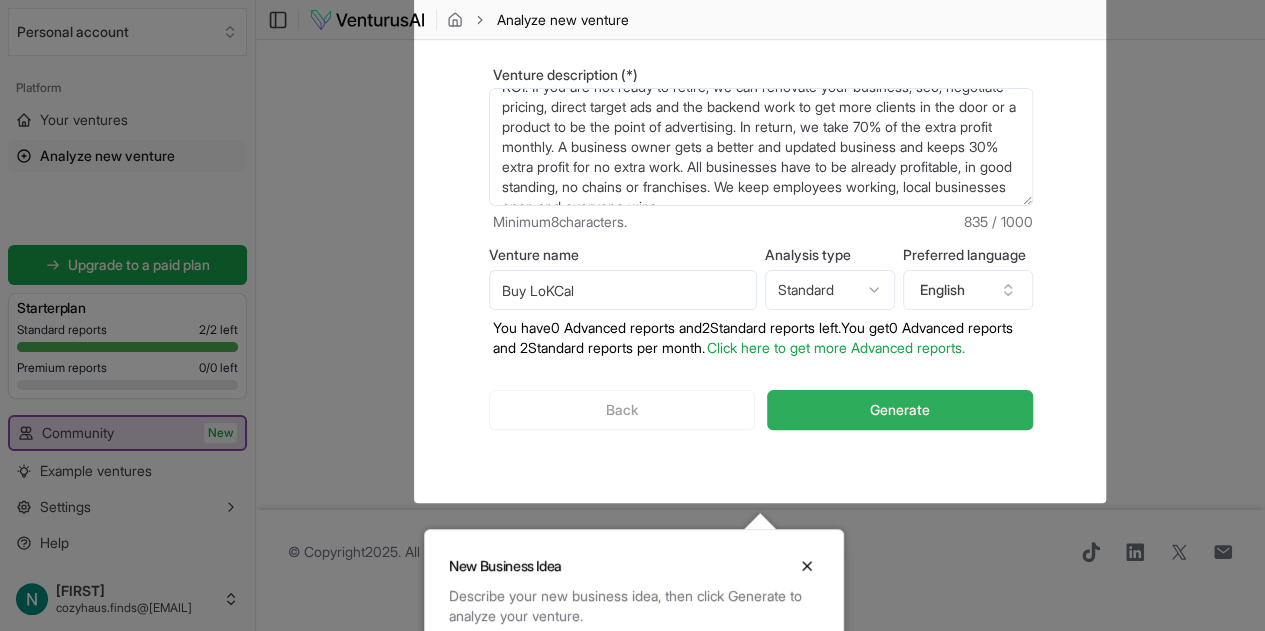 type on "A website for the local area ([CITY]) business owners looking to soon retire. Instead of closing the doors, we purchase with seller financing. If we cant purchase, I find a qualified buyer who also pays me a commission. The business has to be profitable prior to sale. We add money revenues and updates to increase ROI. If you are not ready to retire, we can renovate your business, seo, negotiate pricing, direct target ads and the backend work to get more clients in the door or a product to be the point of advertising. In return, we take 70% of the extra profit monthly. A business owner gets a better and updated business and keeps 30% extra profit for no extra work. All businesses have to be already profitable, in good standing, no chains or franchises. We keep employees working, local businesses open and everyone wins." 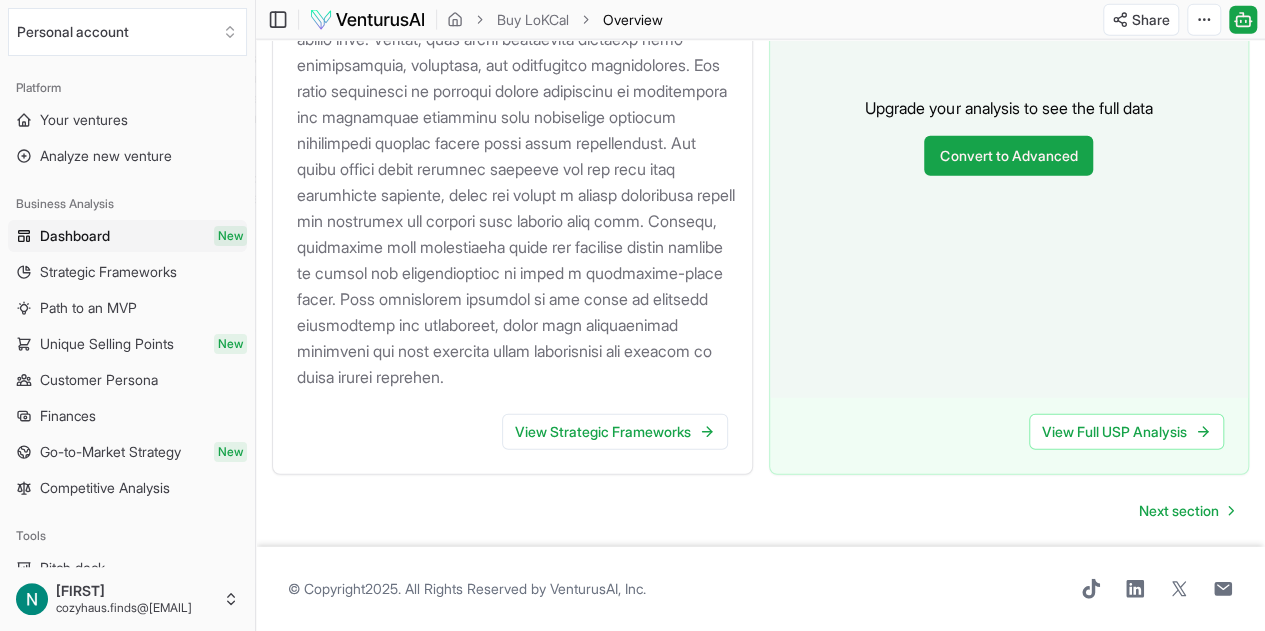 scroll, scrollTop: 2474, scrollLeft: 0, axis: vertical 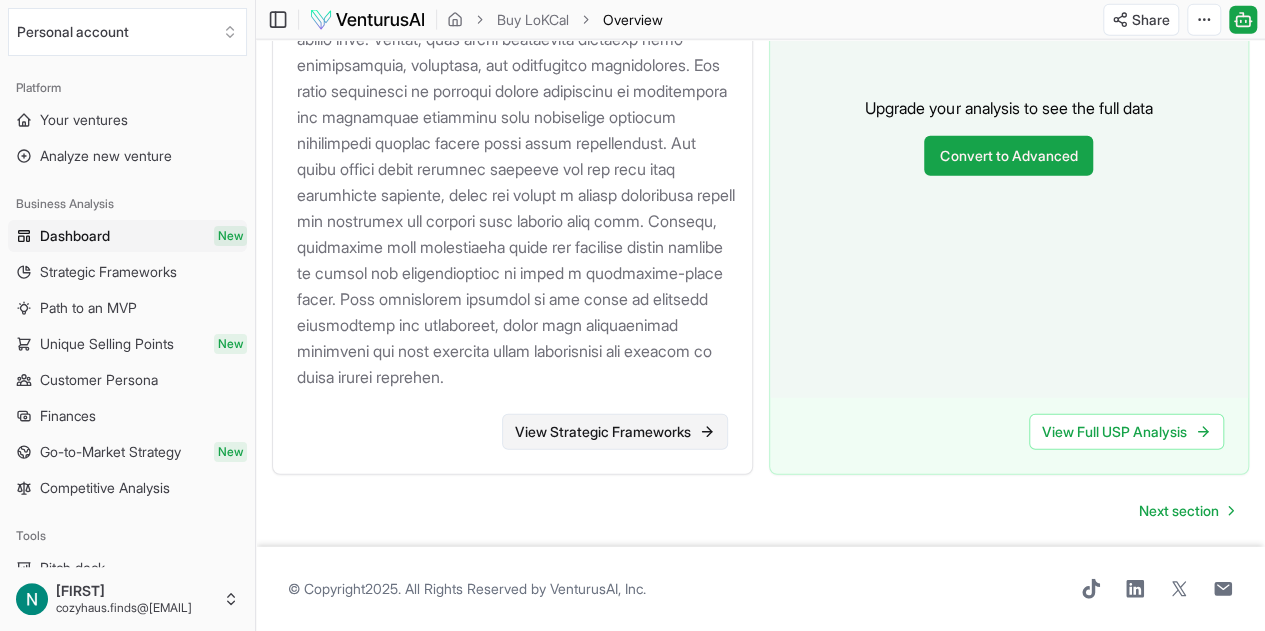 click on "View Strategic Frameworks" at bounding box center [615, 432] 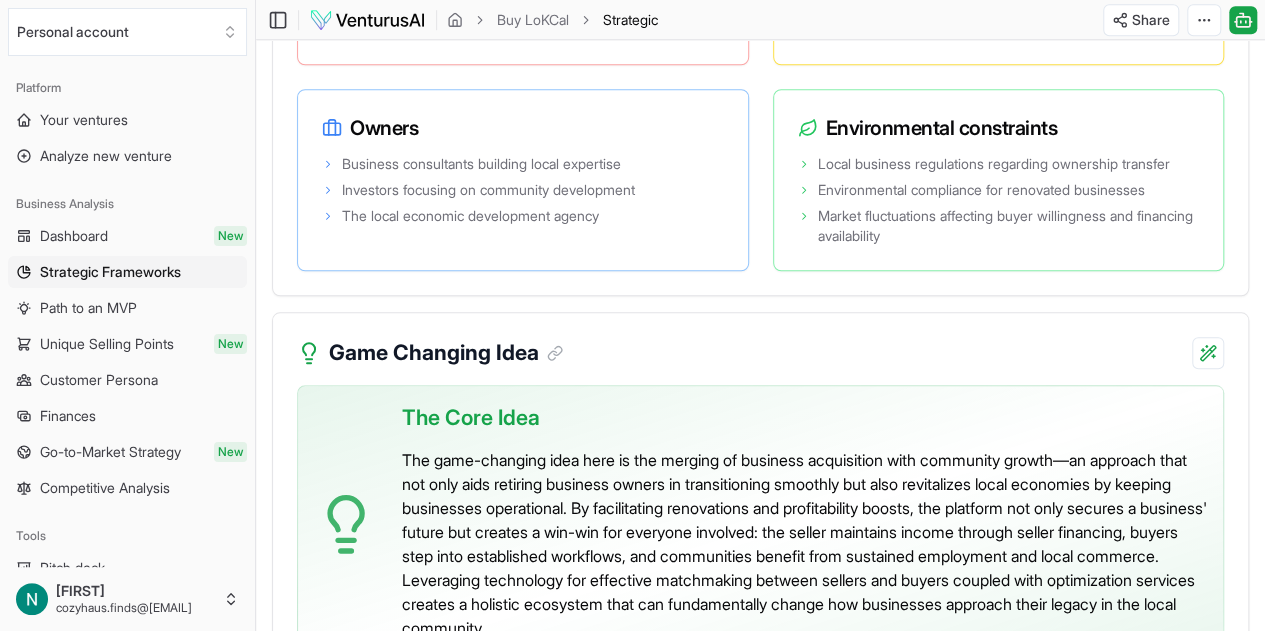 scroll, scrollTop: 4559, scrollLeft: 0, axis: vertical 